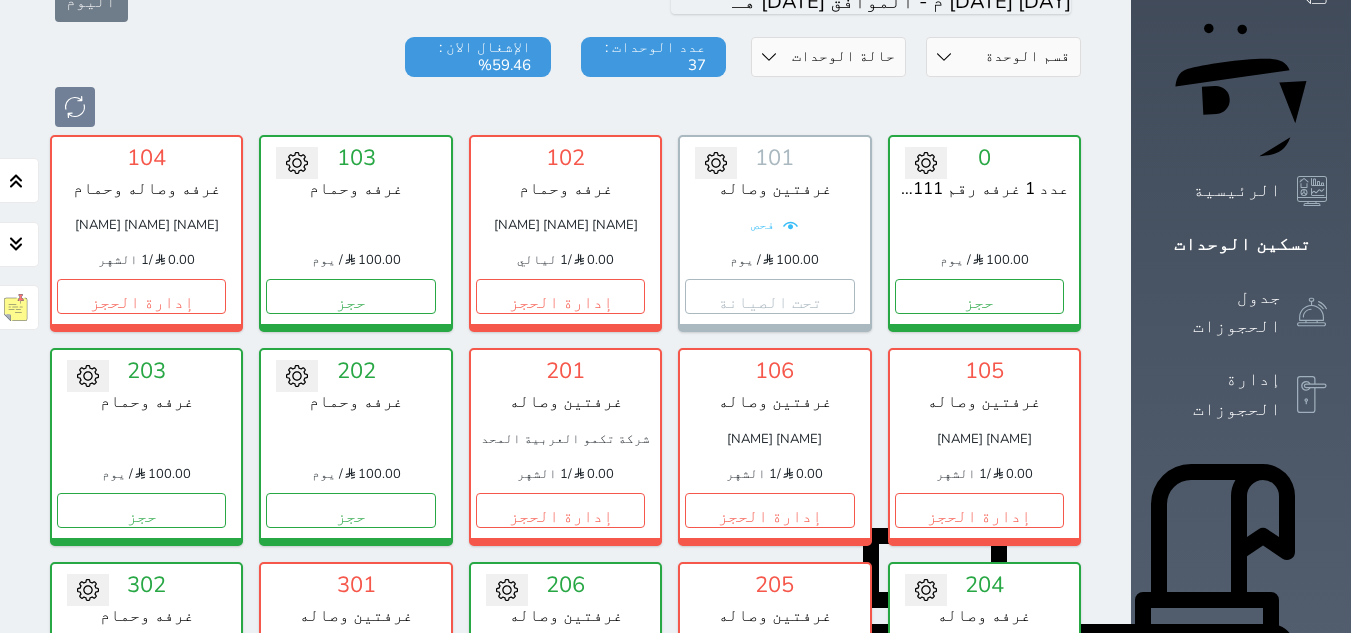 scroll, scrollTop: 178, scrollLeft: 0, axis: vertical 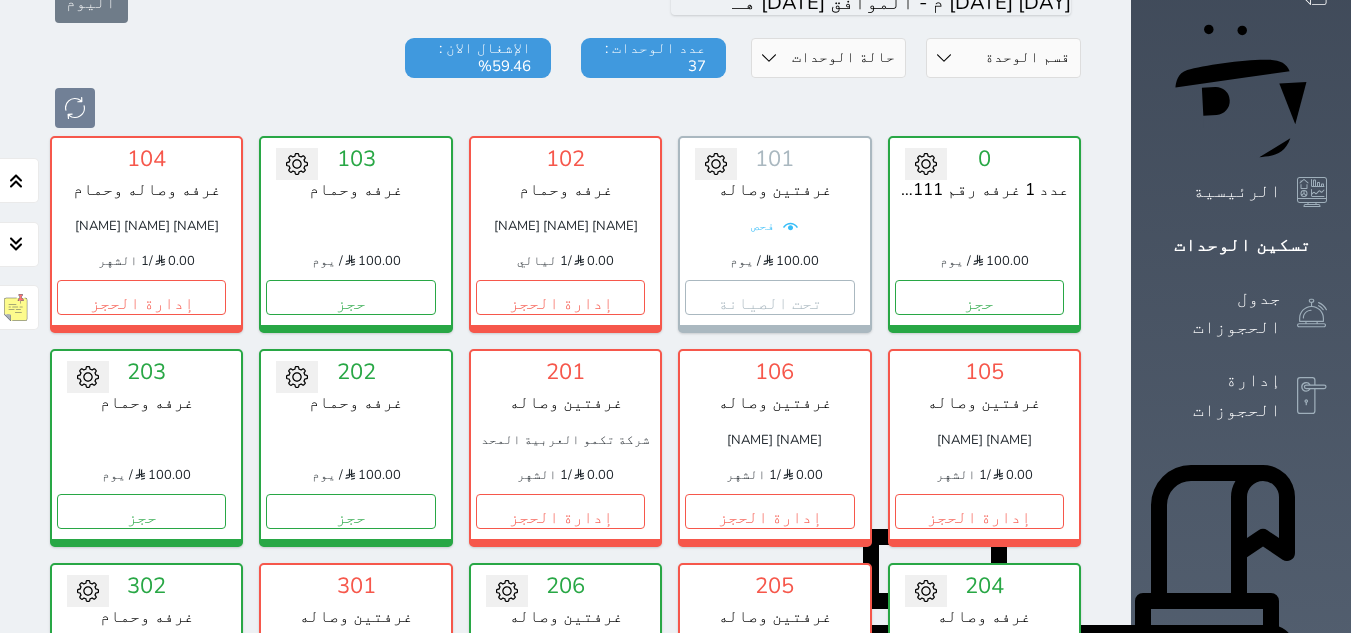 click 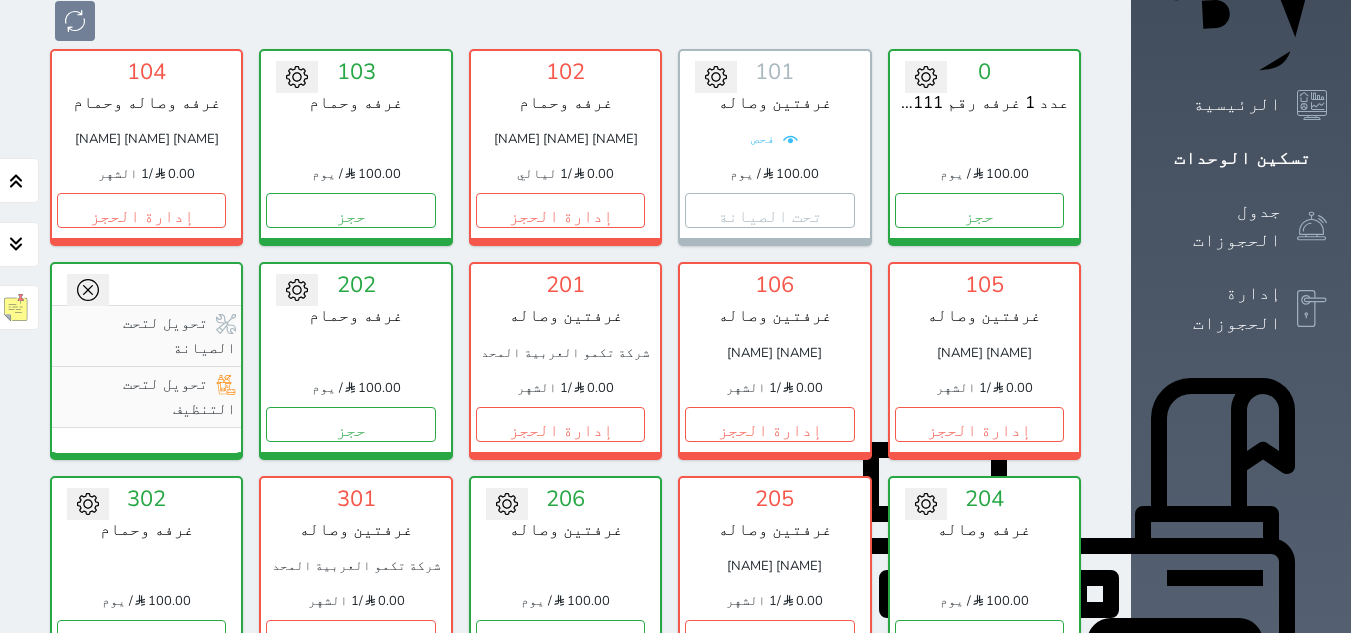 scroll, scrollTop: 378, scrollLeft: 0, axis: vertical 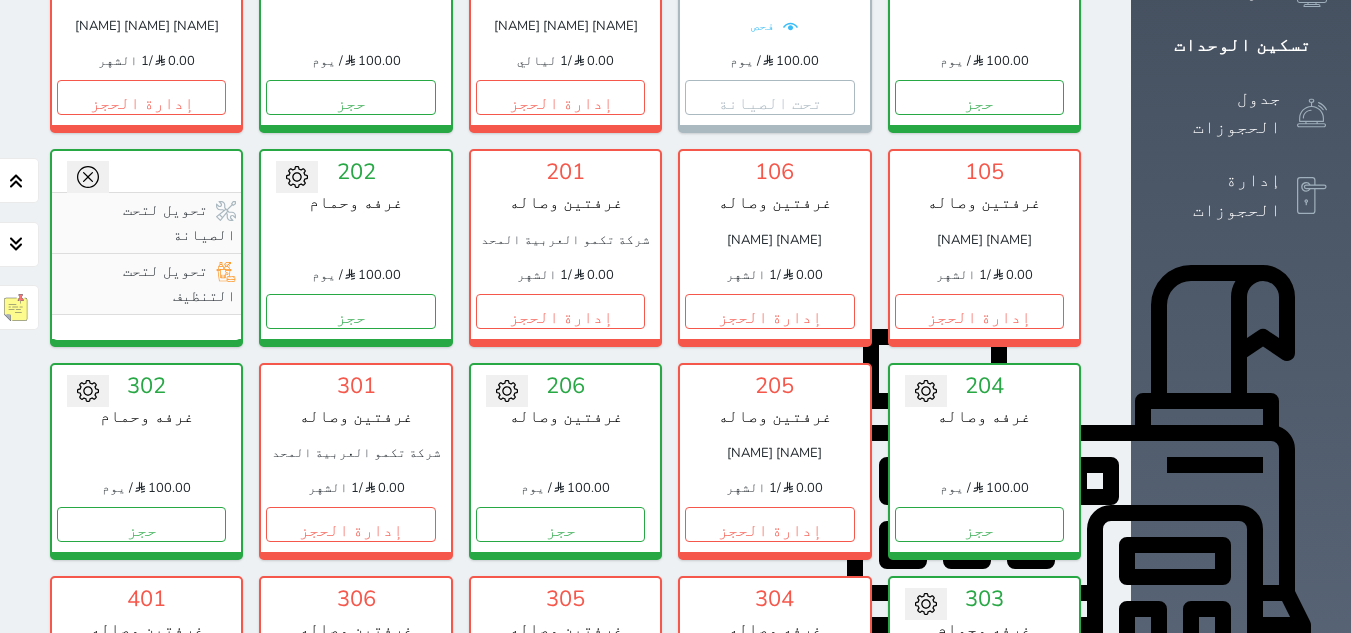 click on "تحويل لتحت الصيانة
تحويل لتحت التنظيف" at bounding box center [146, 245] 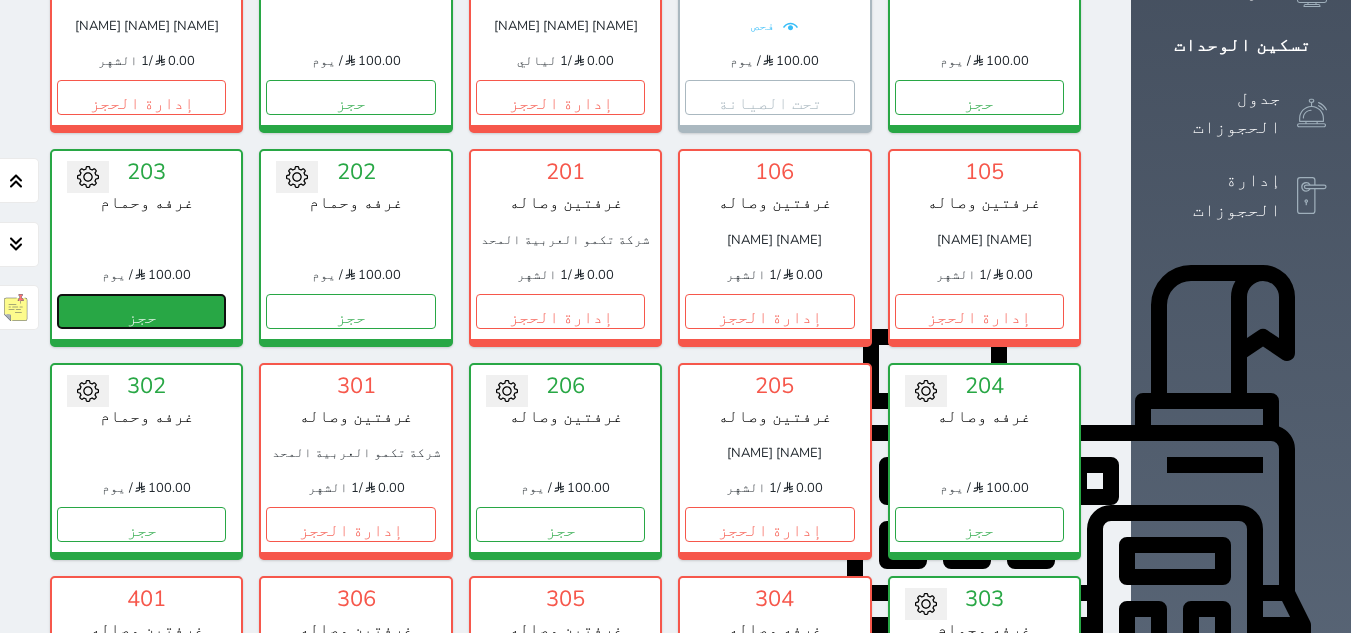 click on "حجز" at bounding box center [141, 311] 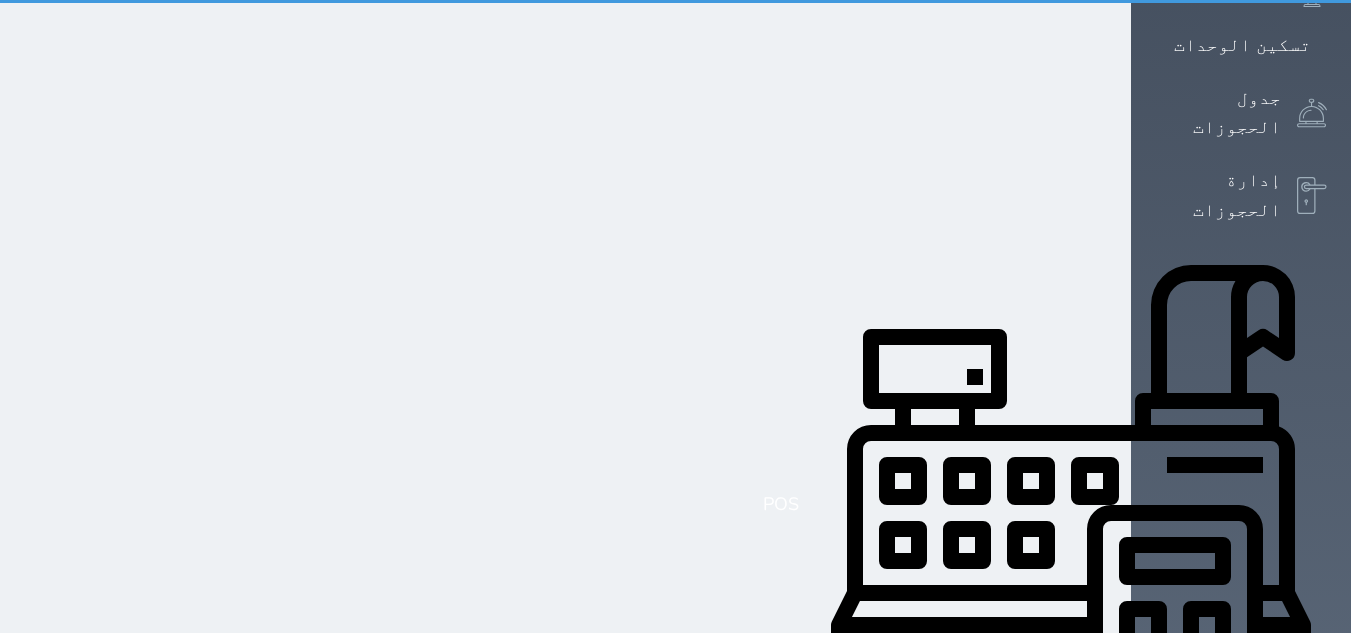 scroll, scrollTop: 57, scrollLeft: 0, axis: vertical 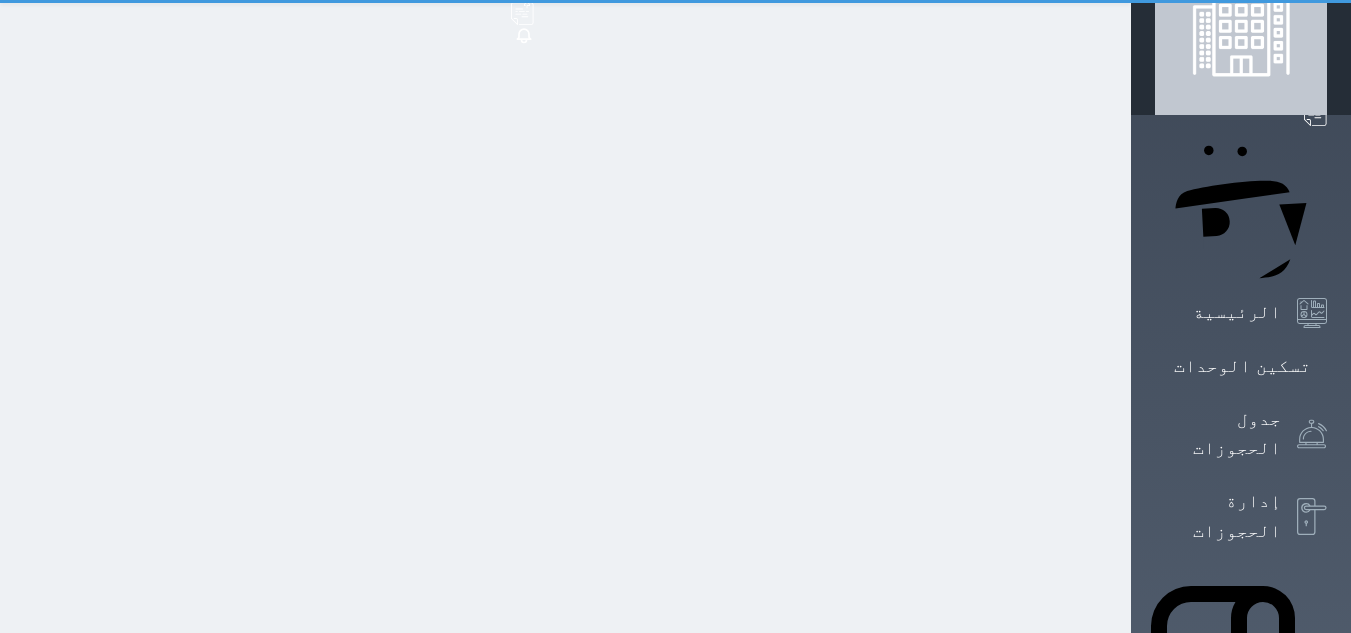 select on "1" 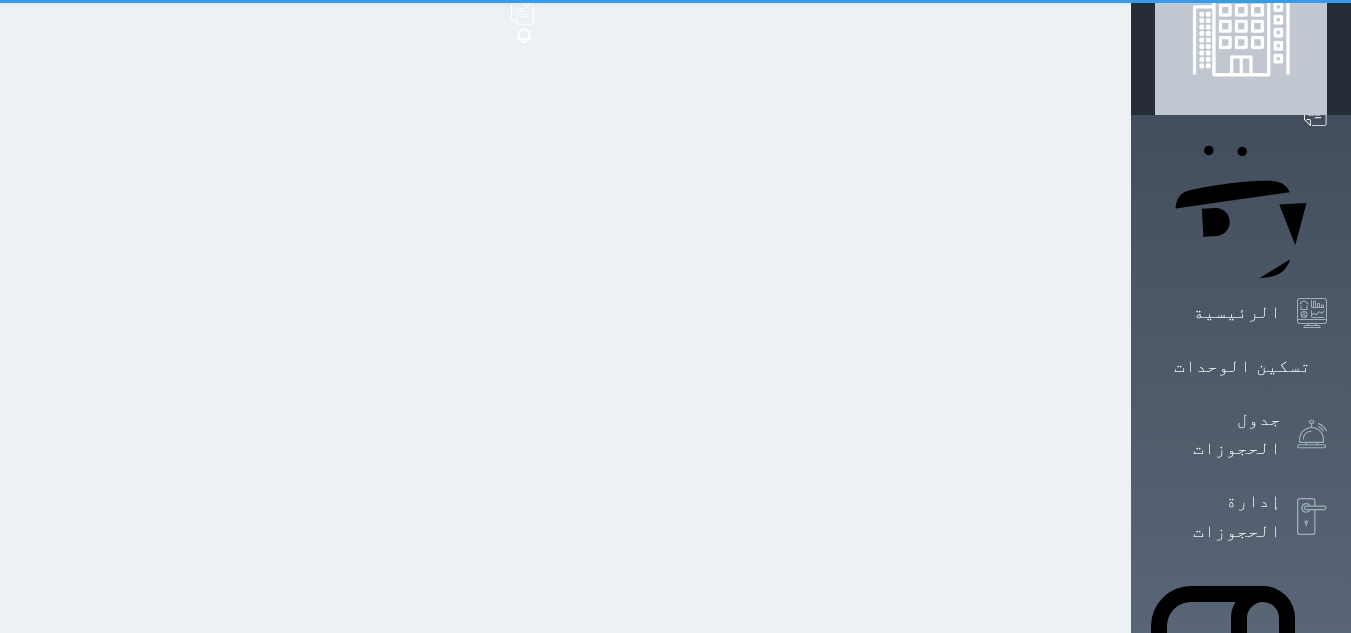 scroll, scrollTop: 0, scrollLeft: 0, axis: both 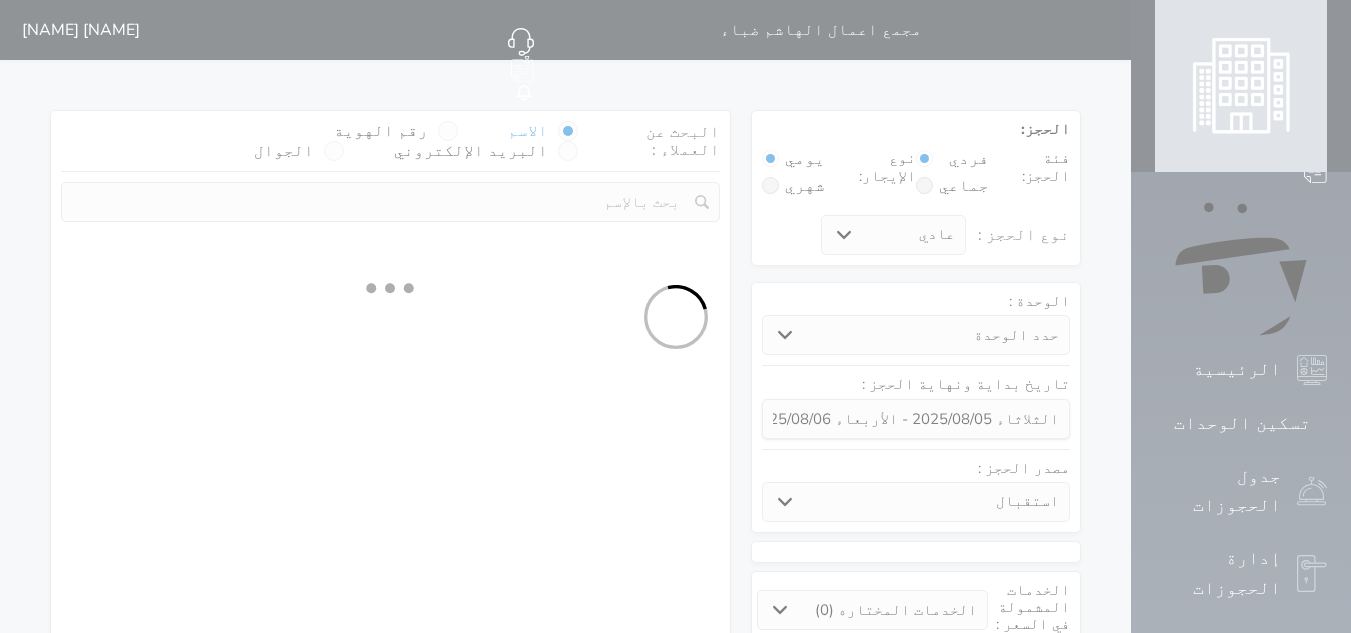 select 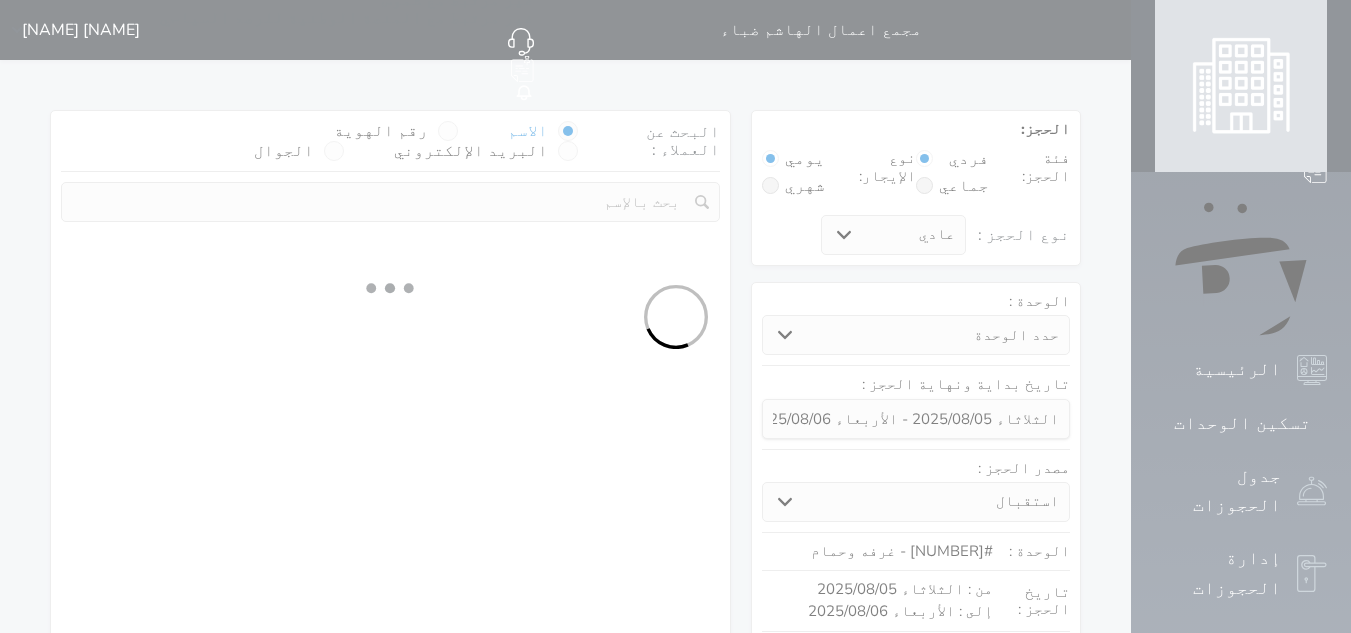 select on "113" 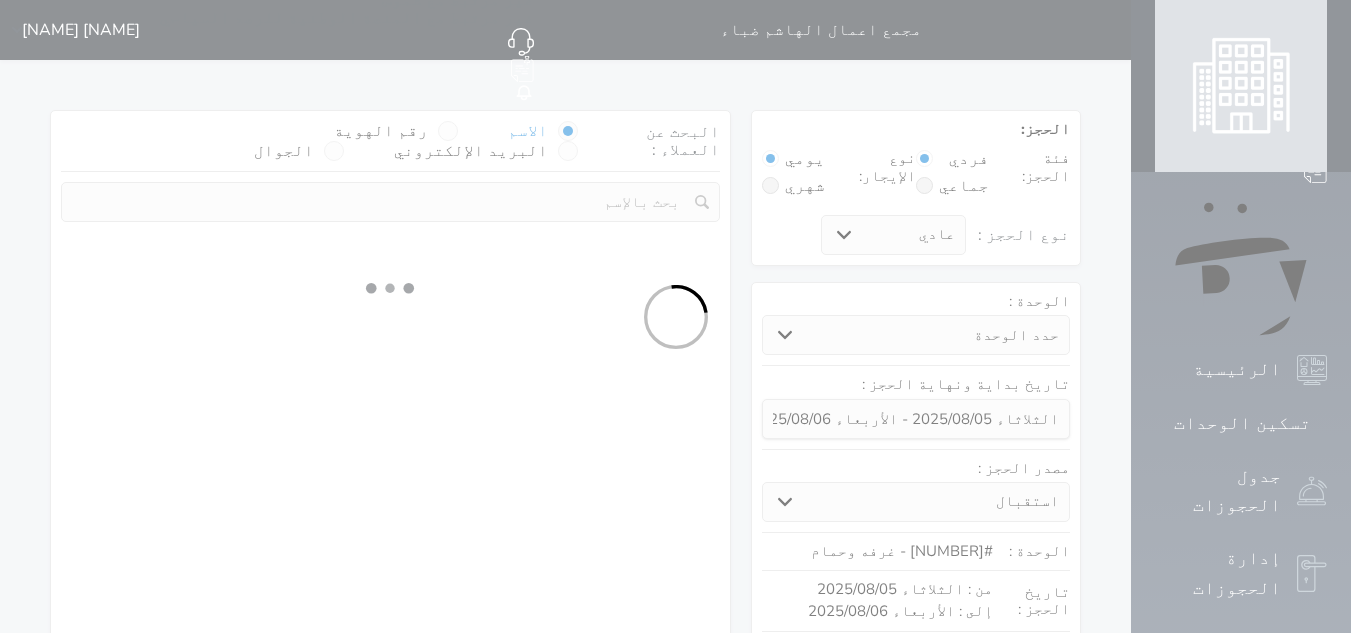 select on "1" 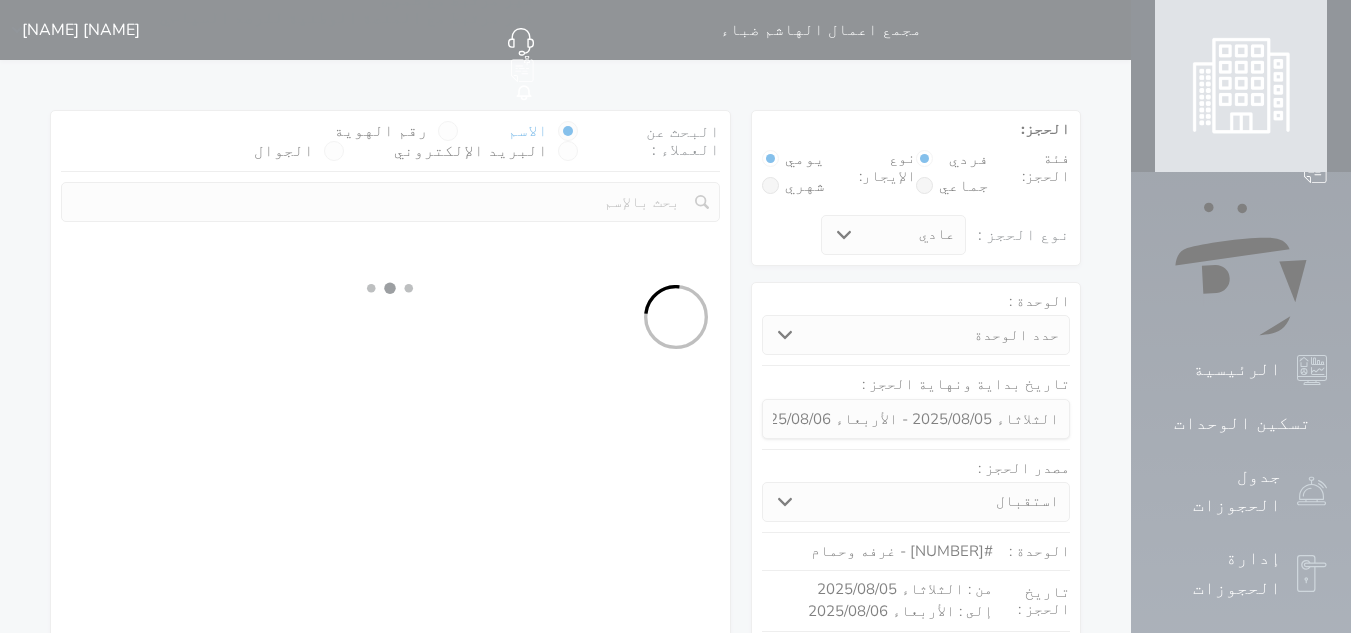 select 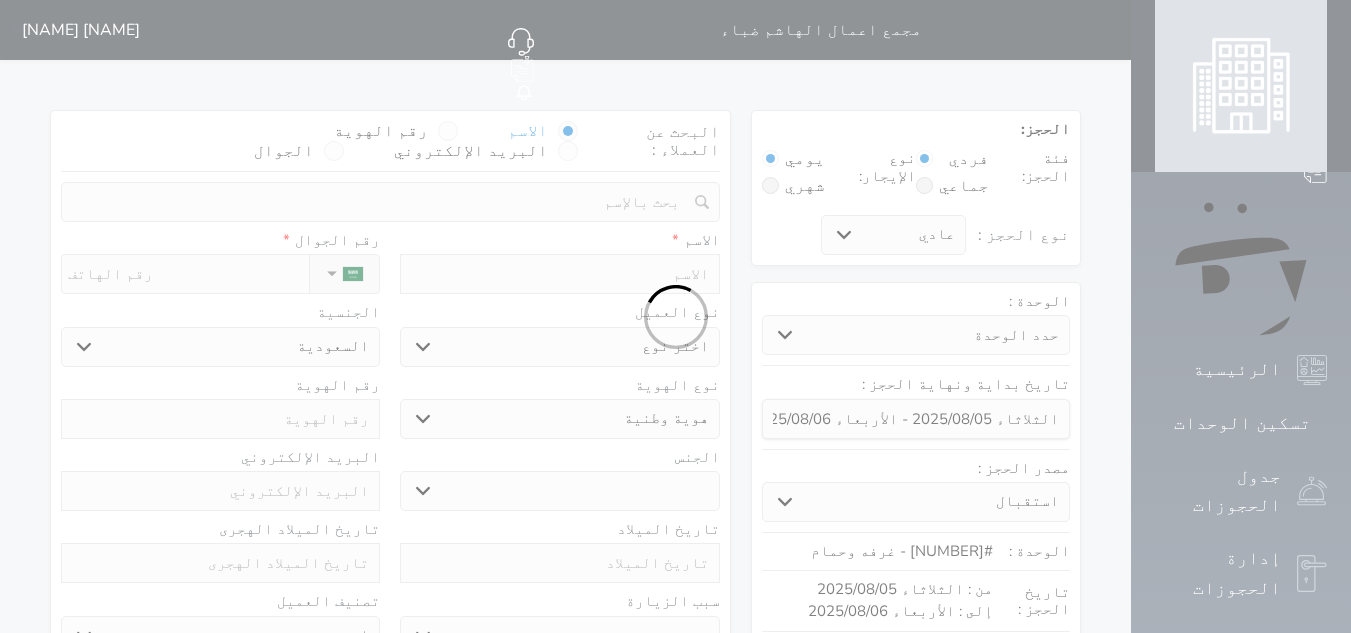 select 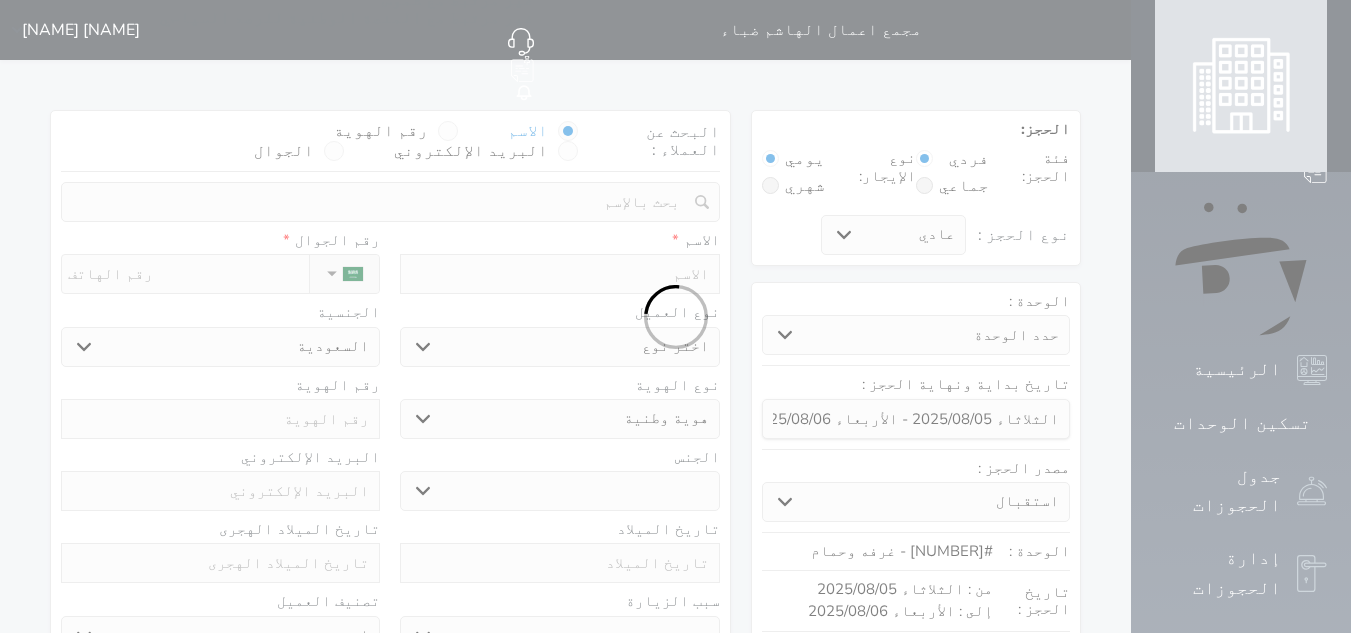 select 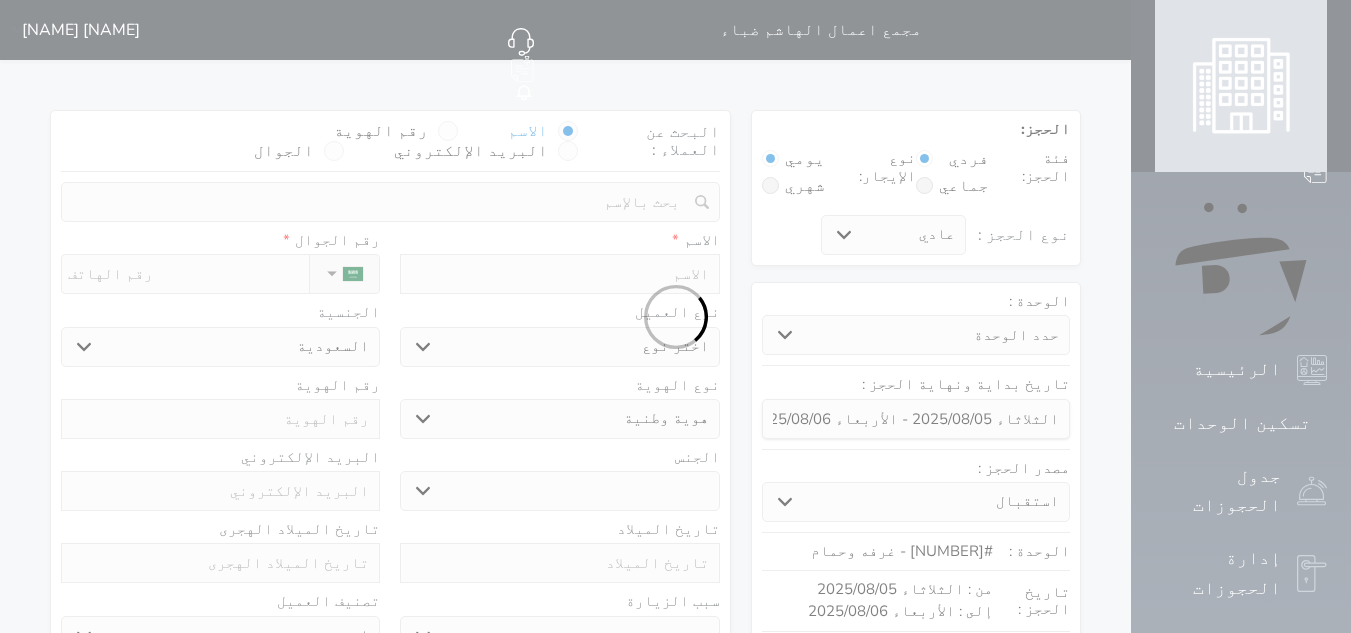 select 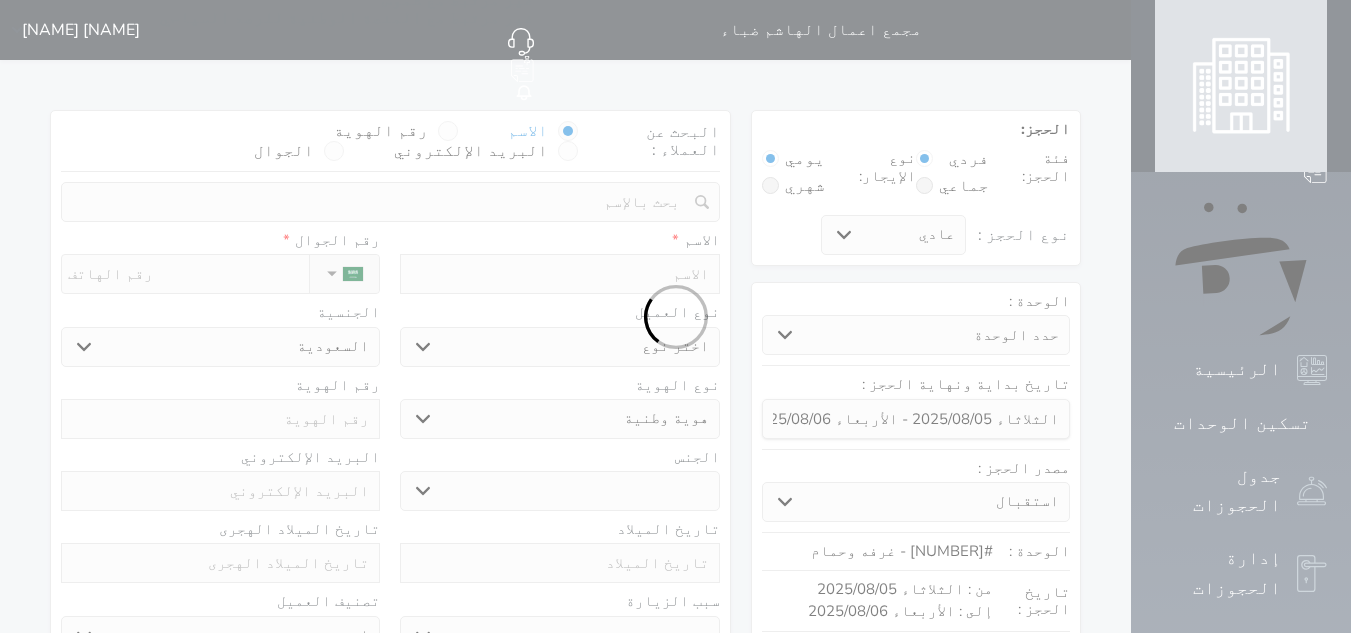 select 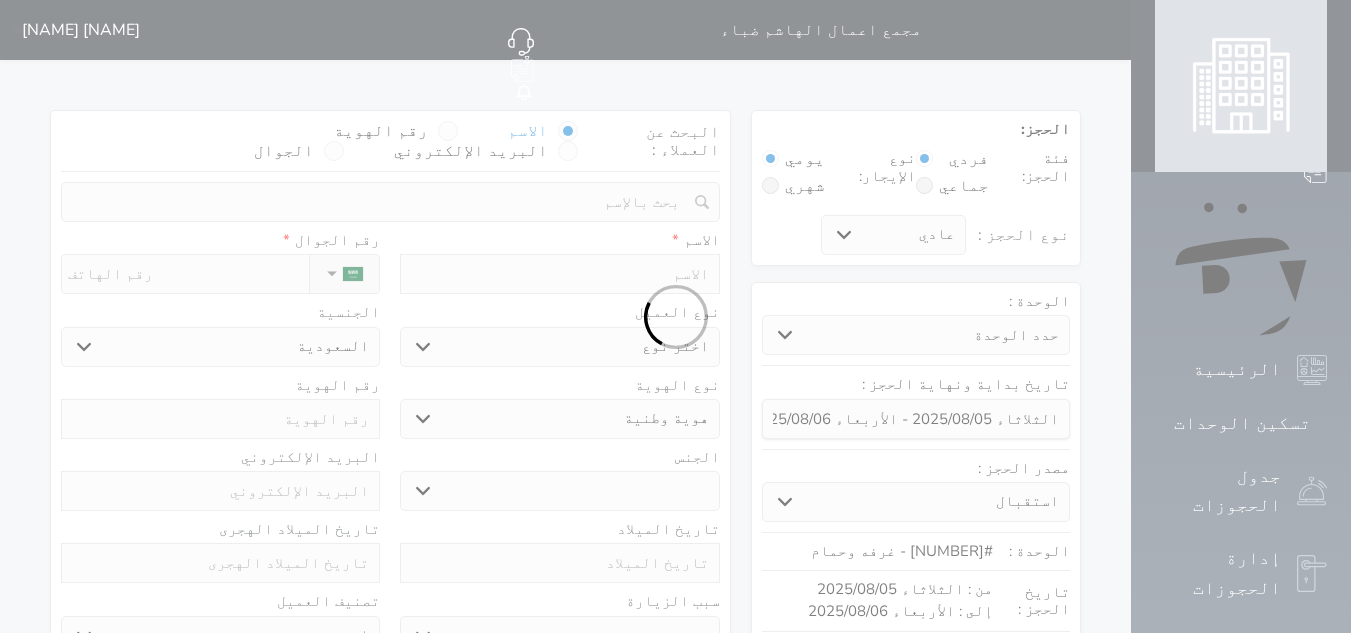 select 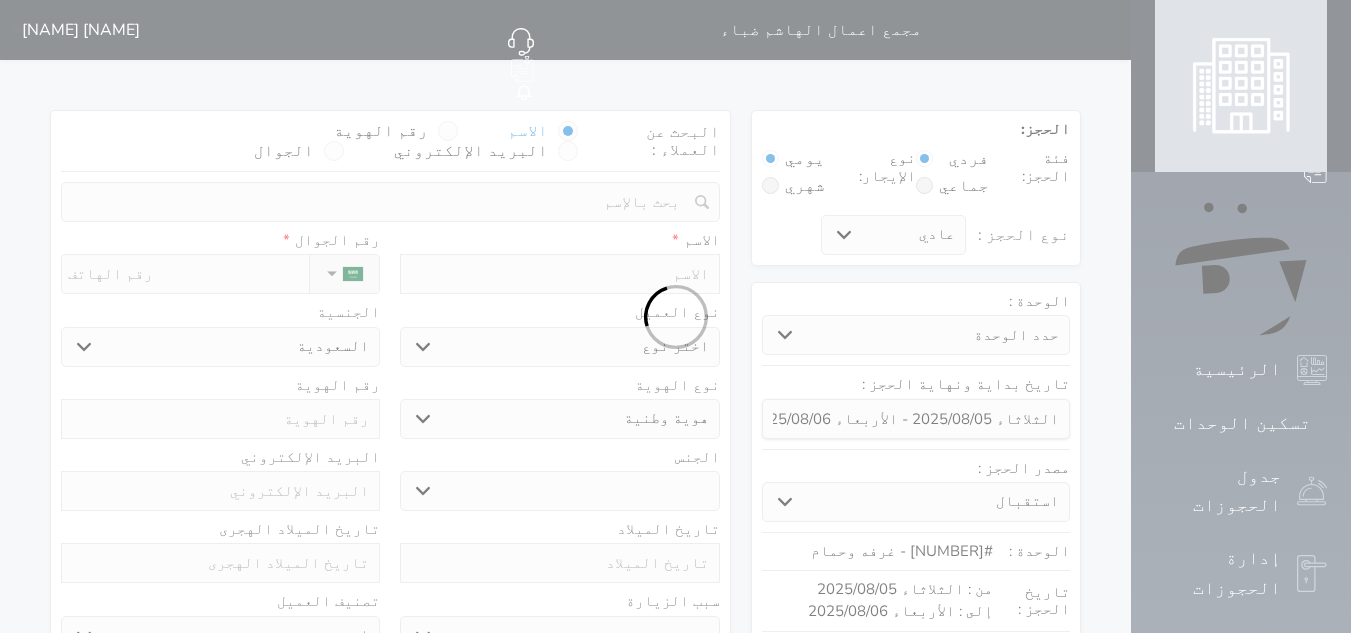 select 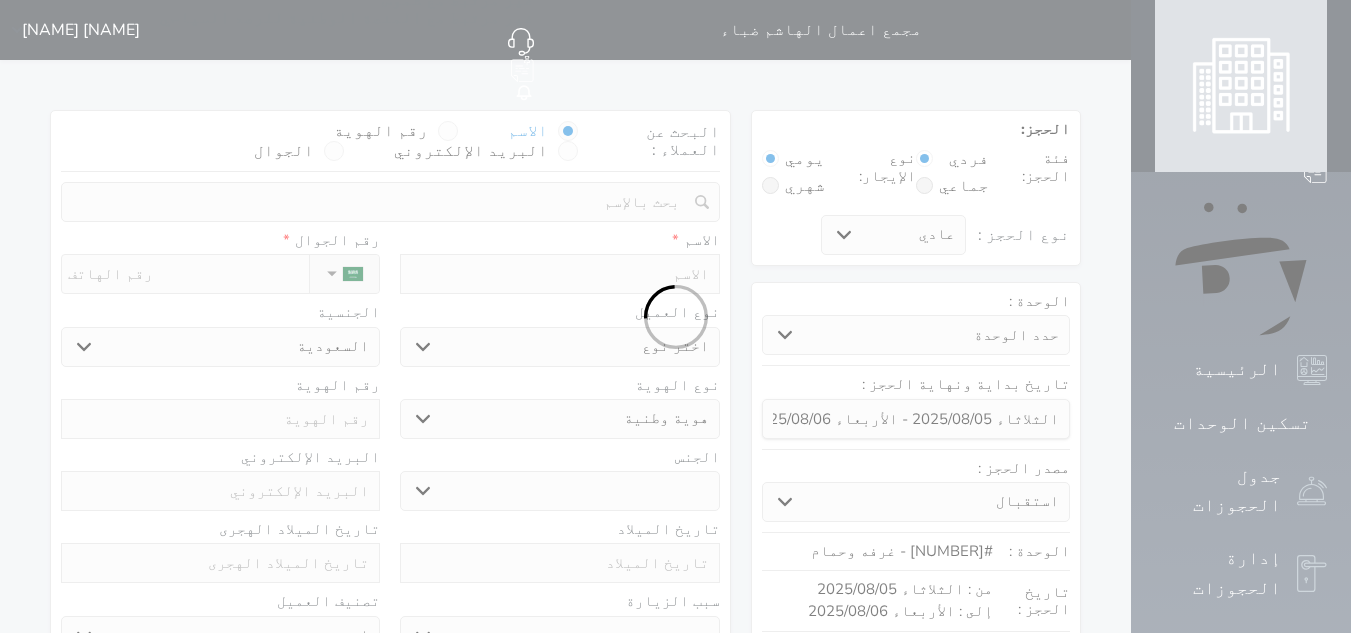 select 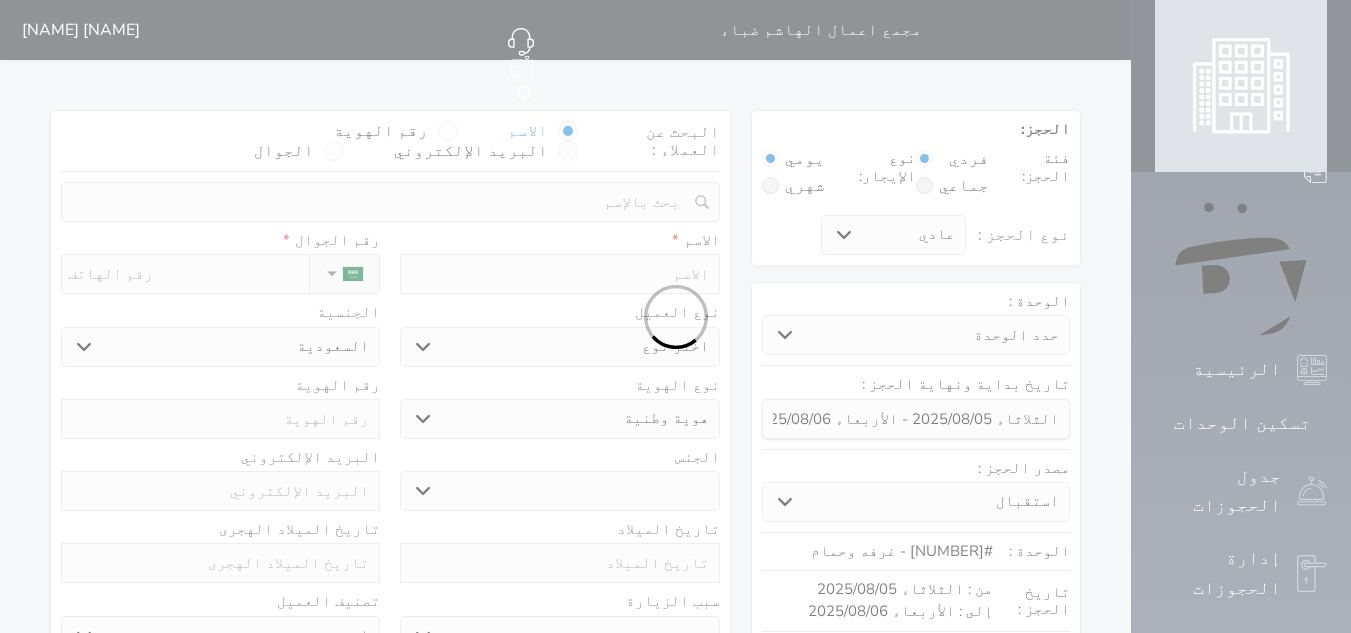 select 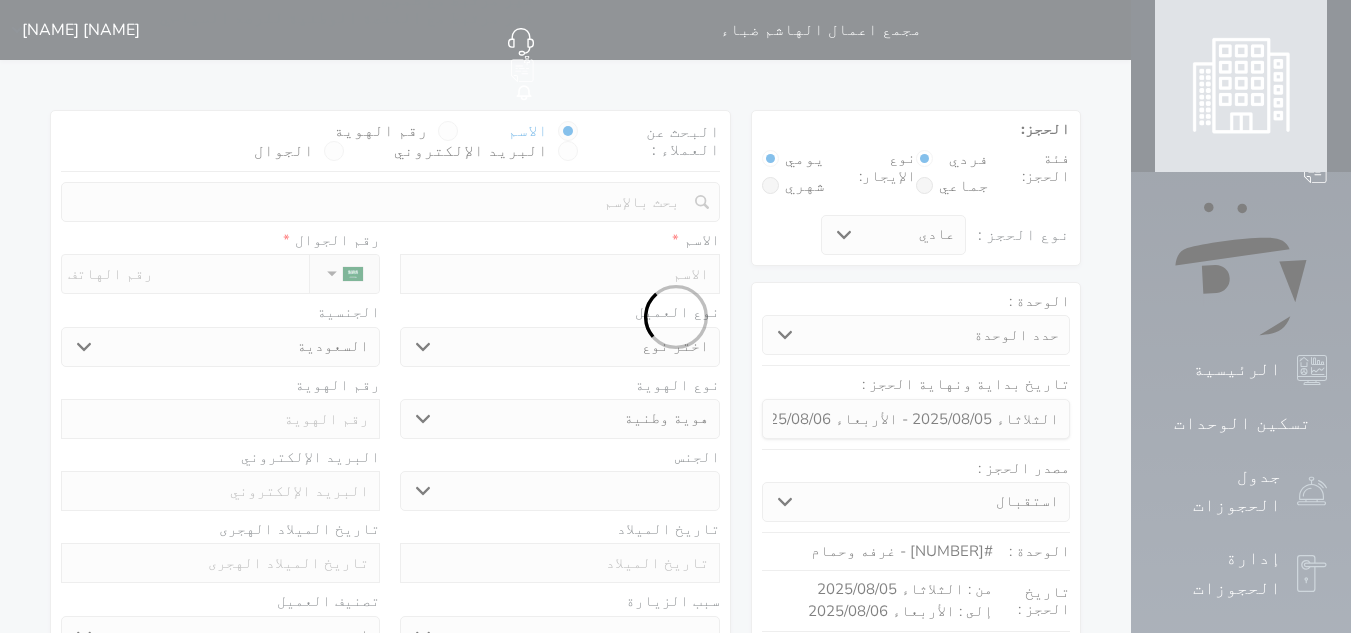 select on "1" 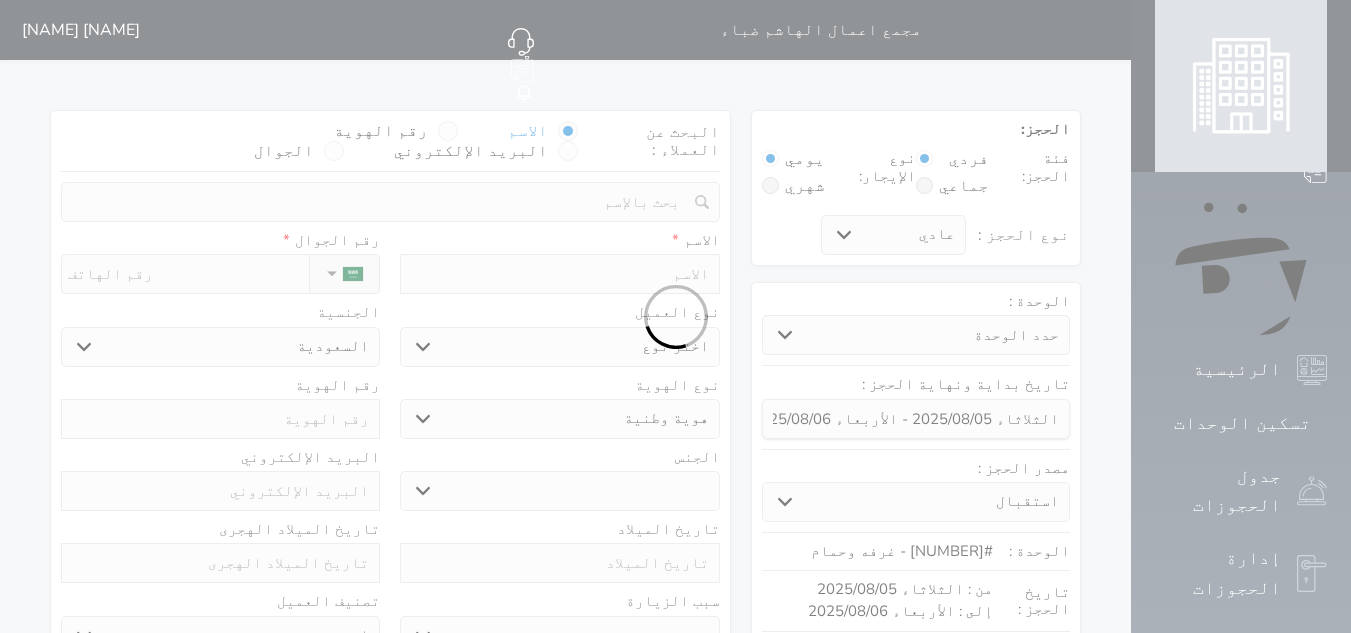 select on "7" 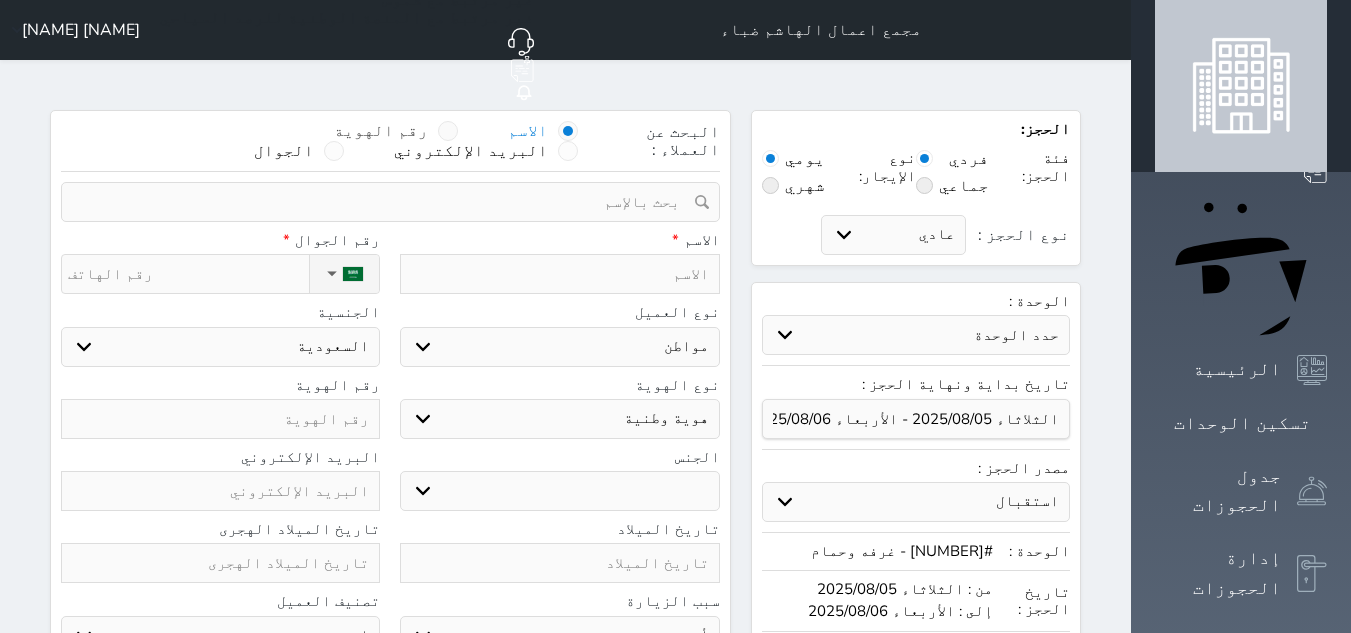 click on "رقم الهوية" at bounding box center [381, 131] 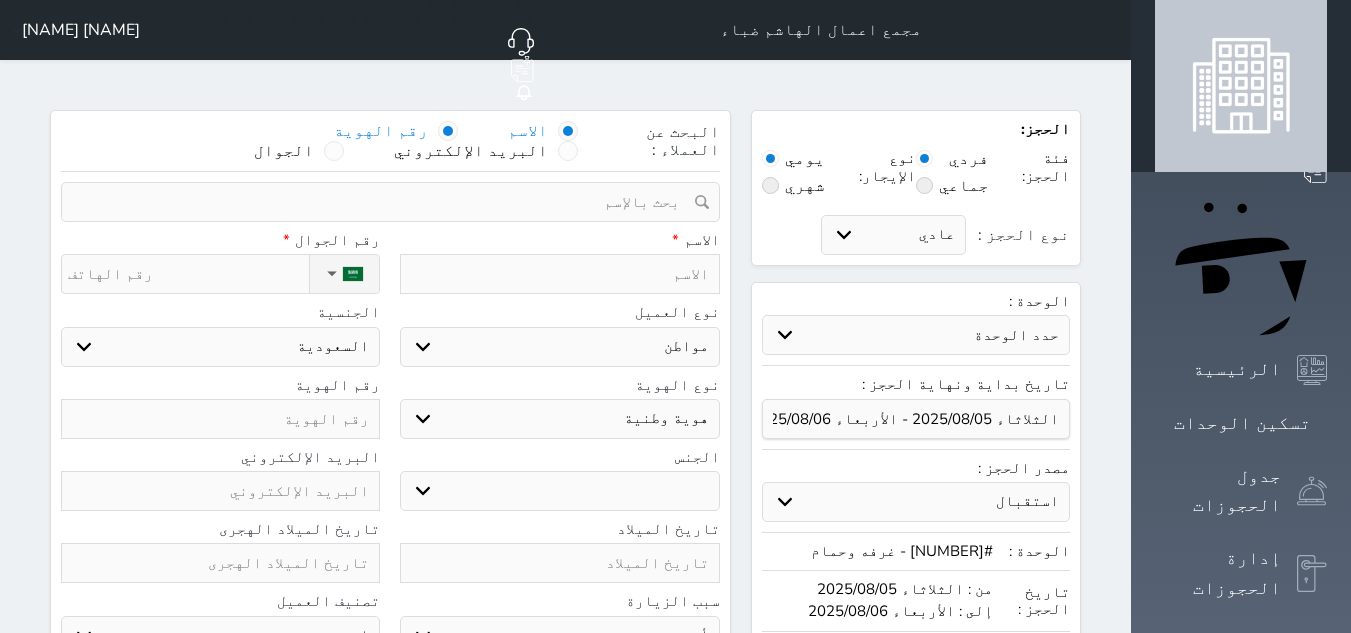 select 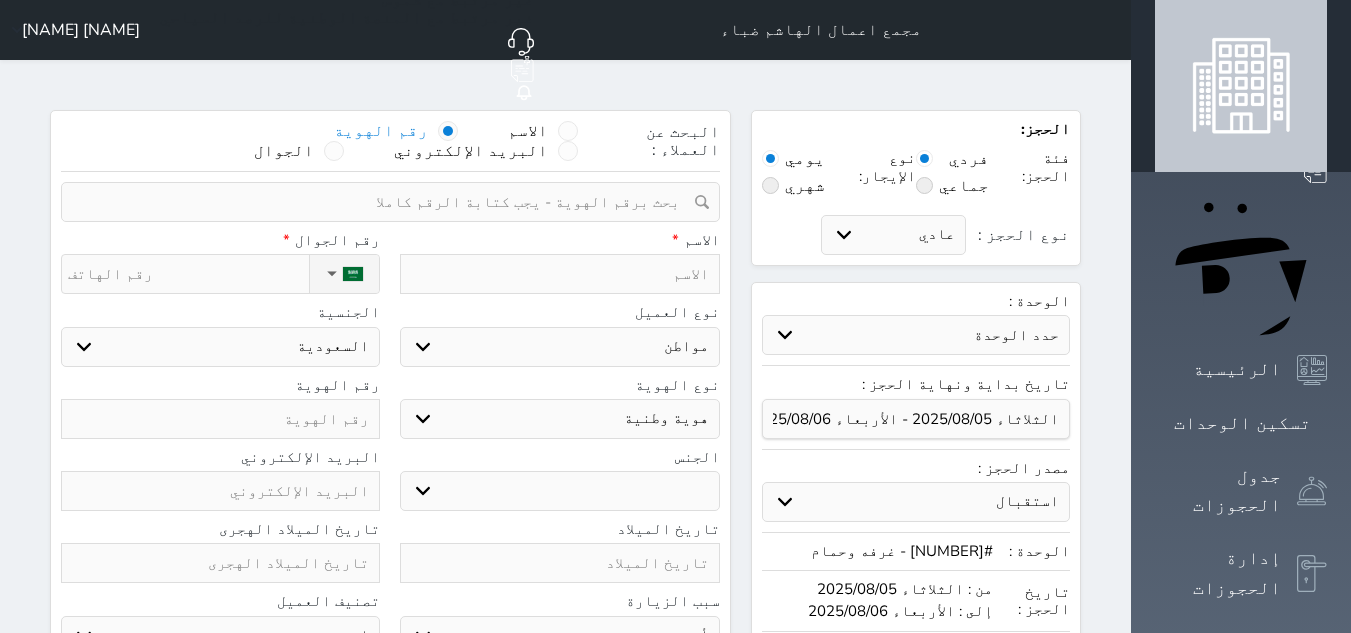 click at bounding box center (383, 202) 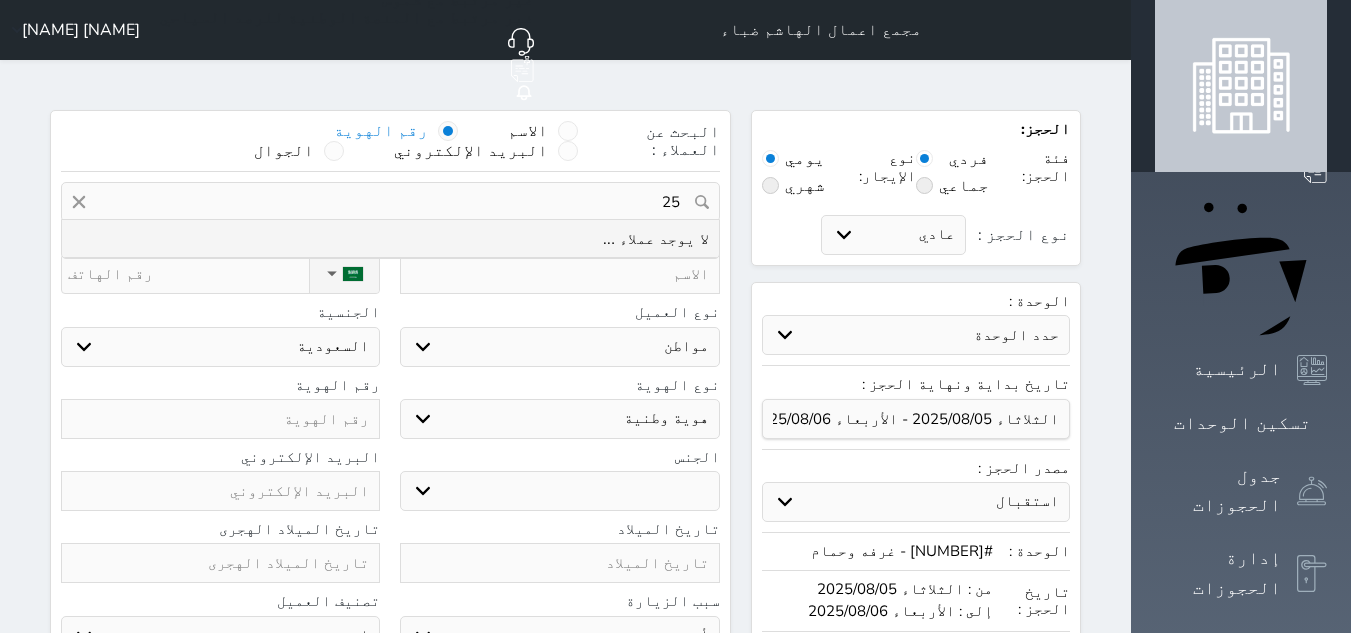type on "2" 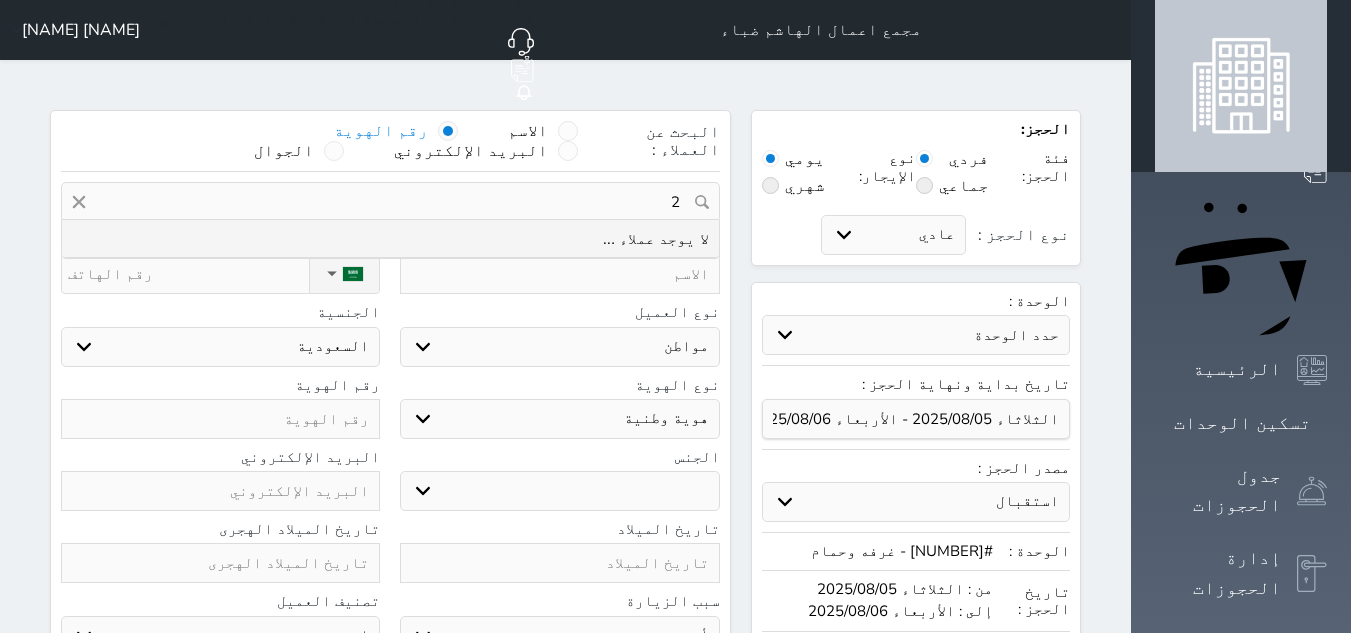 type 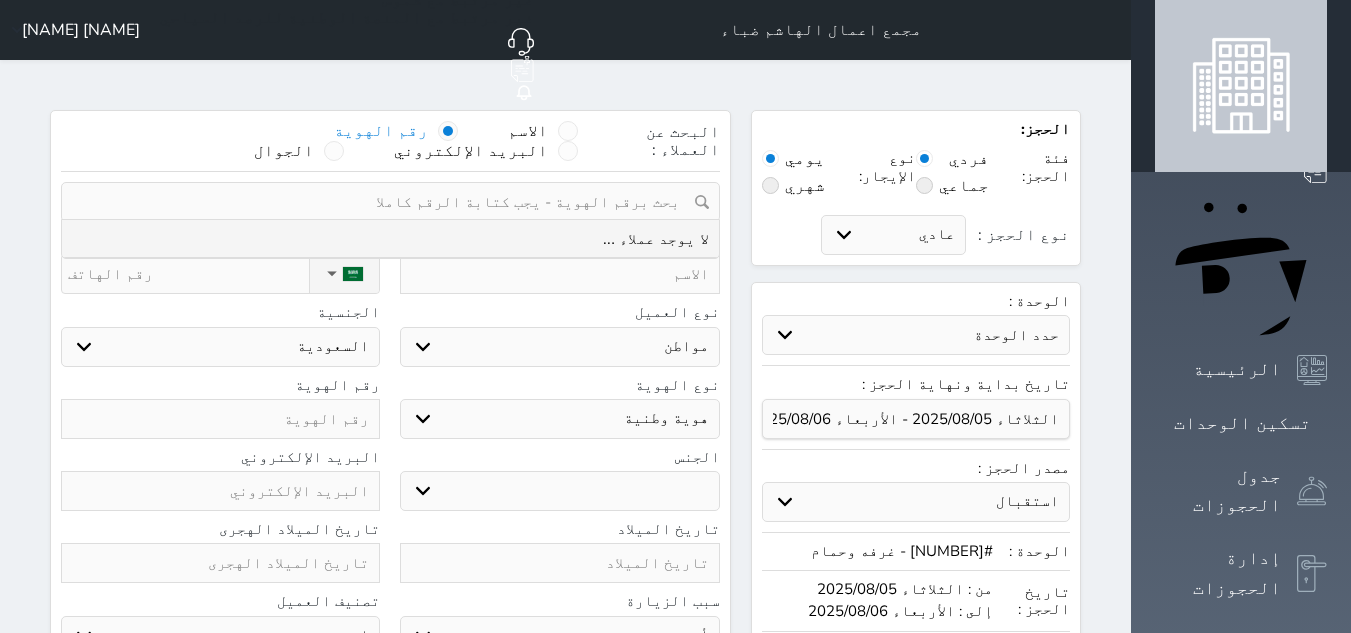 click at bounding box center [559, 274] 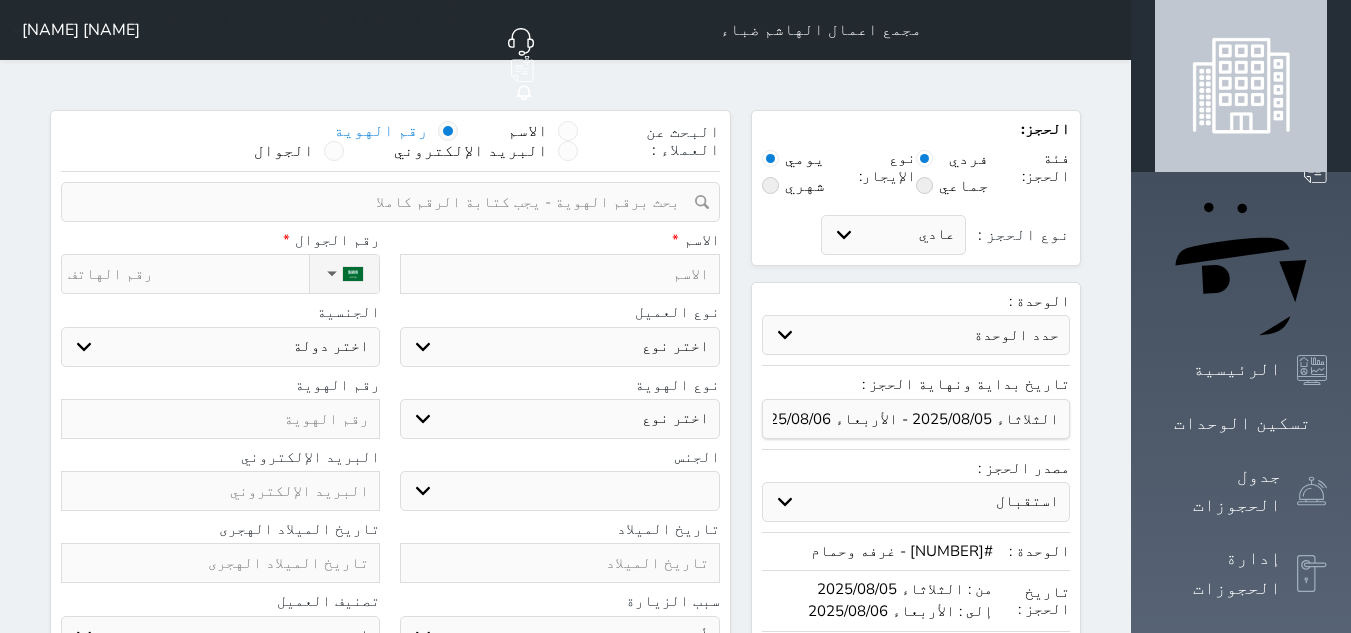 type on "ص" 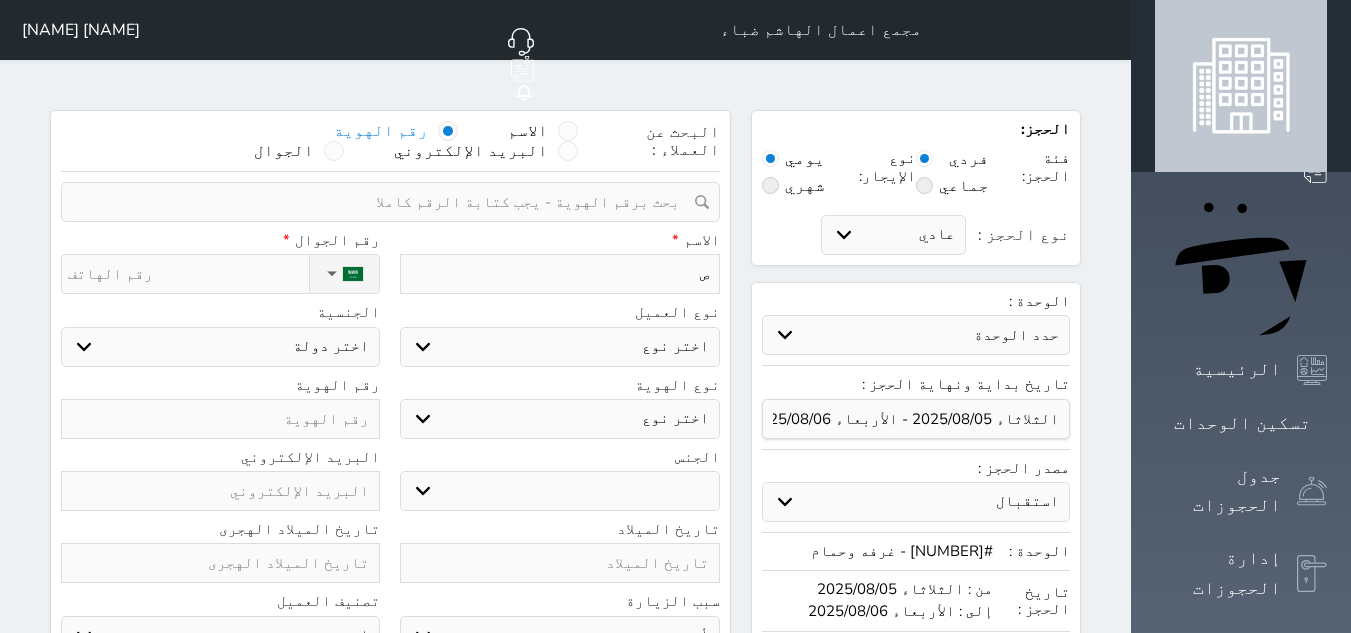 type on "[NAME]" 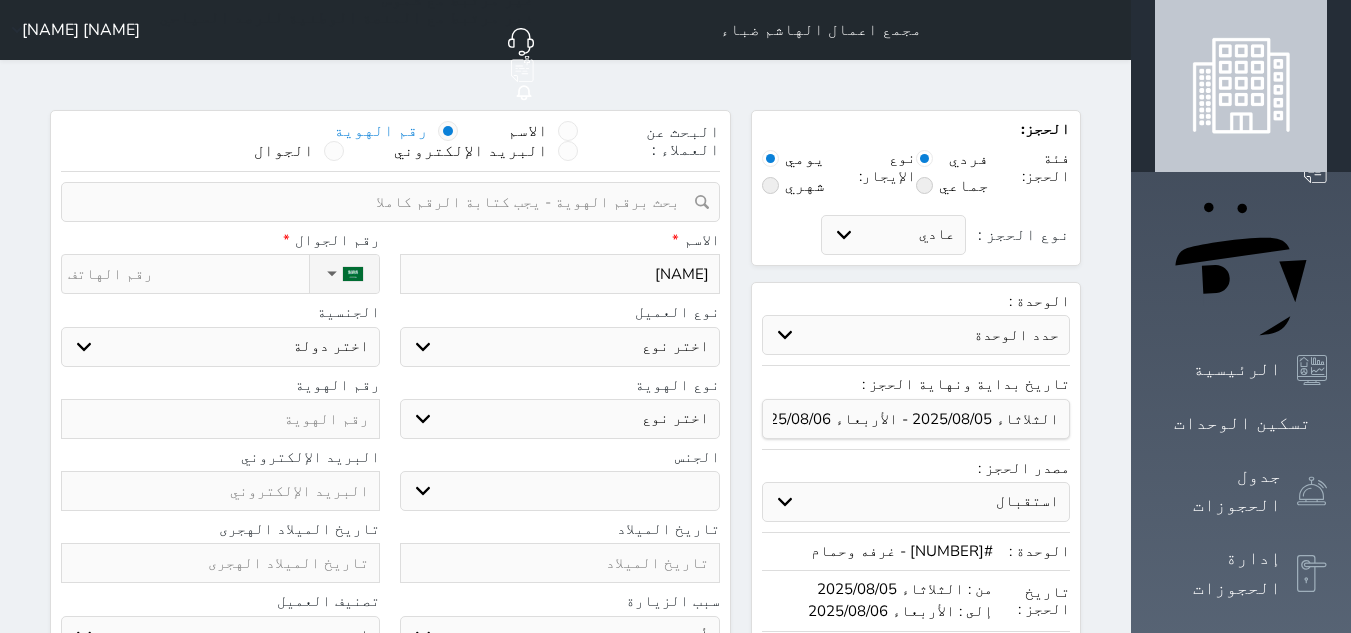 select 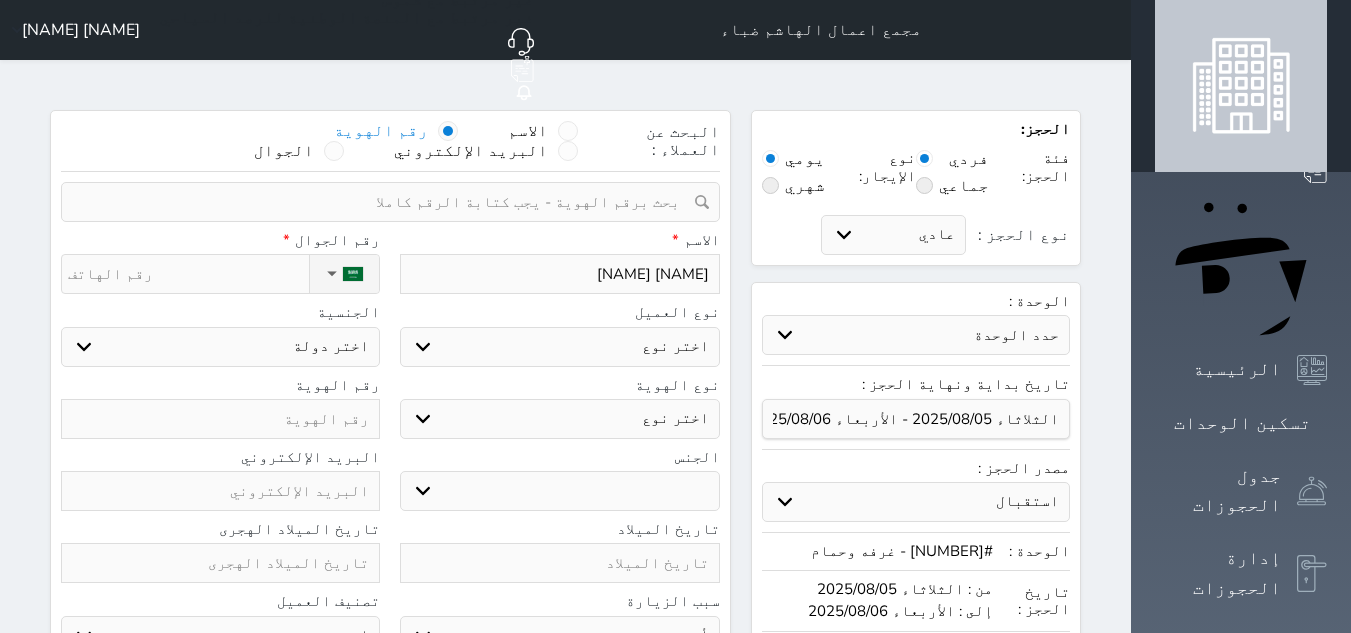 select 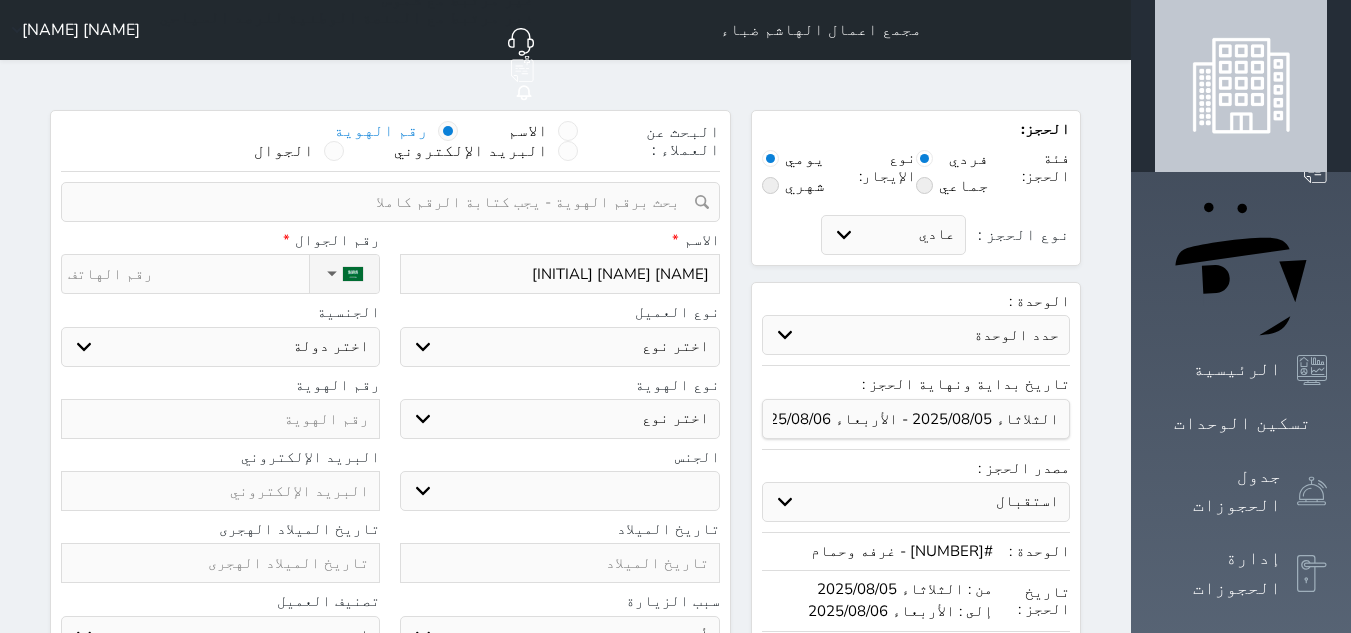type on "[NAME] [NAME] [NAME]" 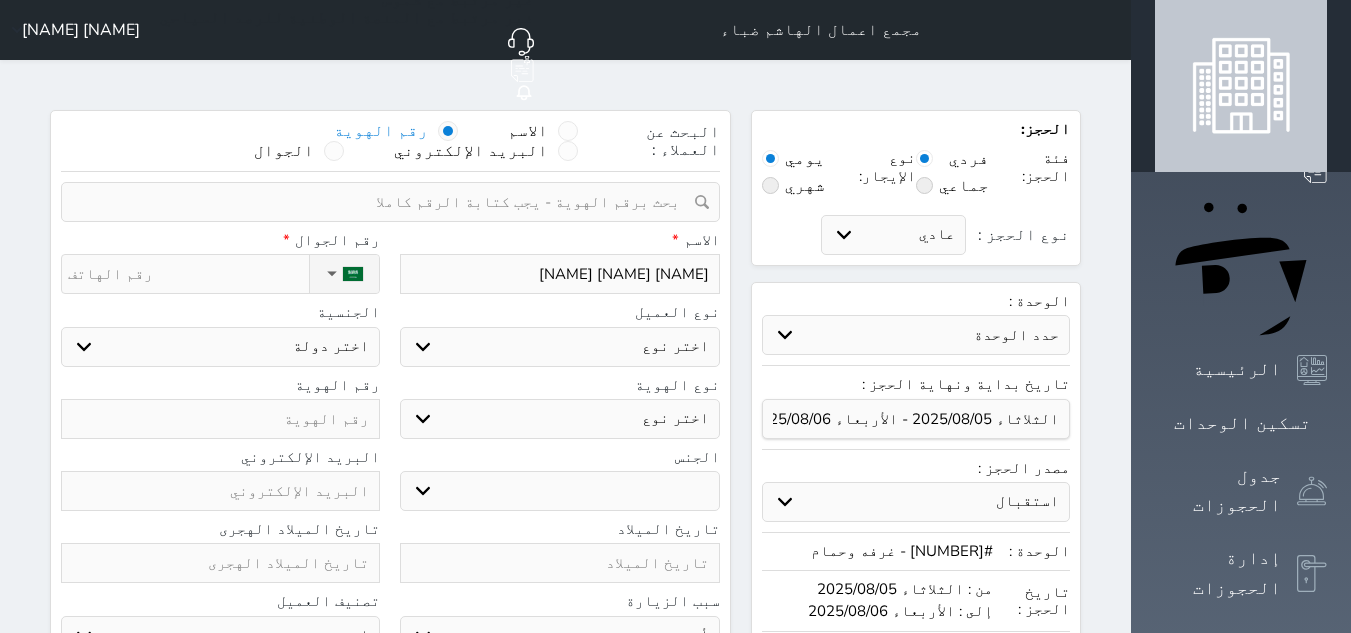type on "[NAME] [NAME] [NAME]" 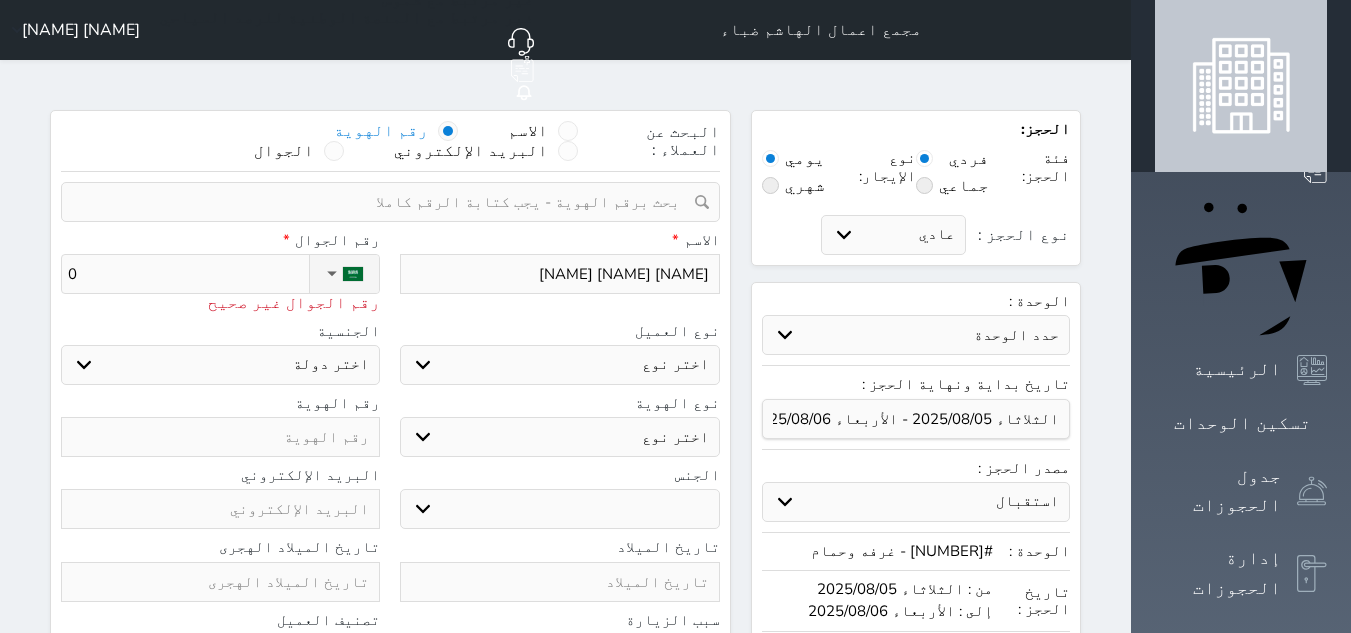 type on "05" 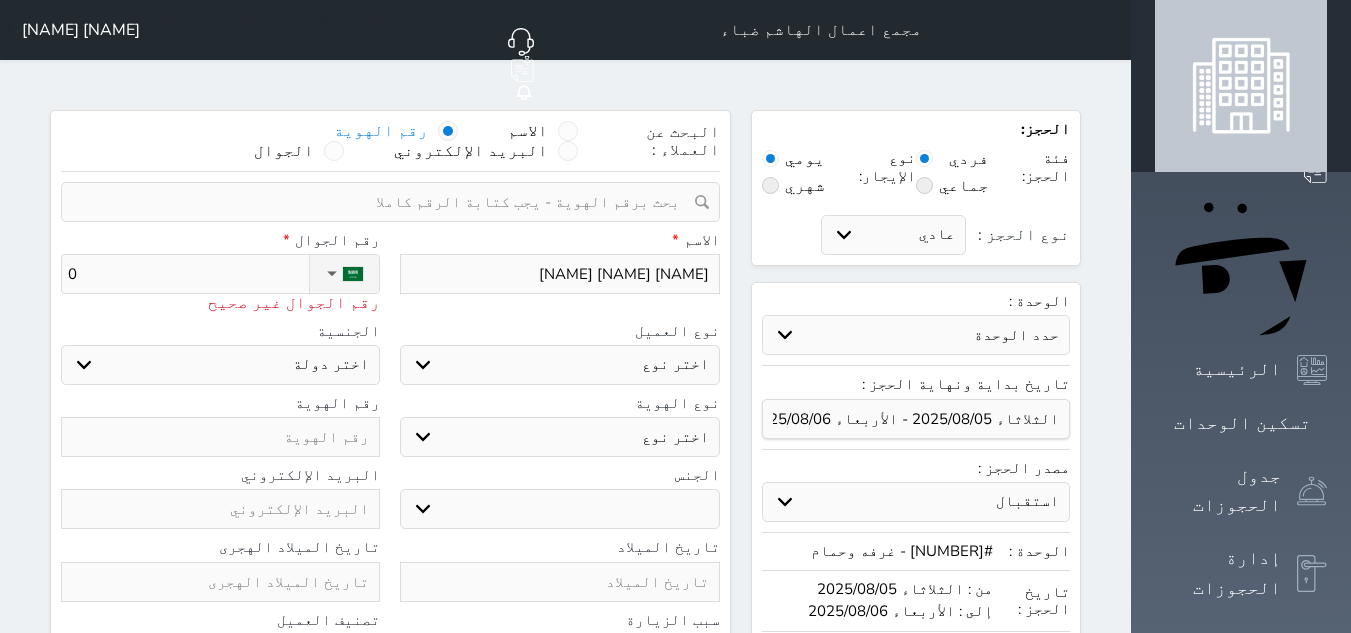 select 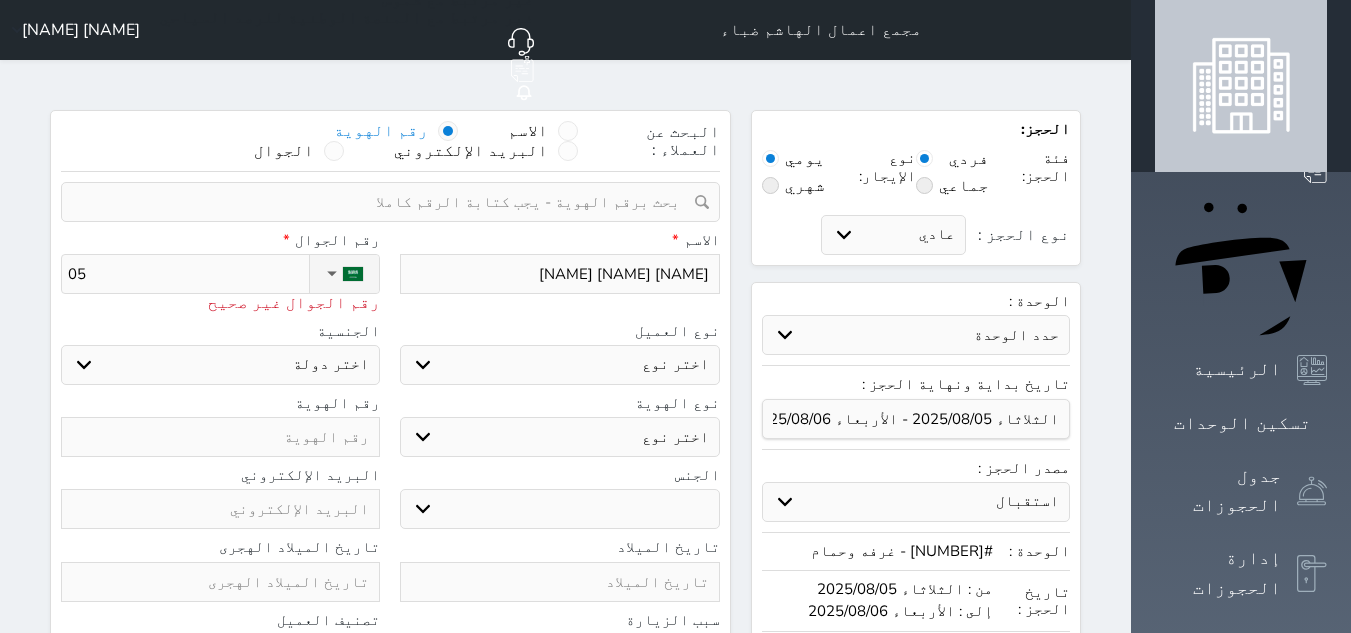 type on "053" 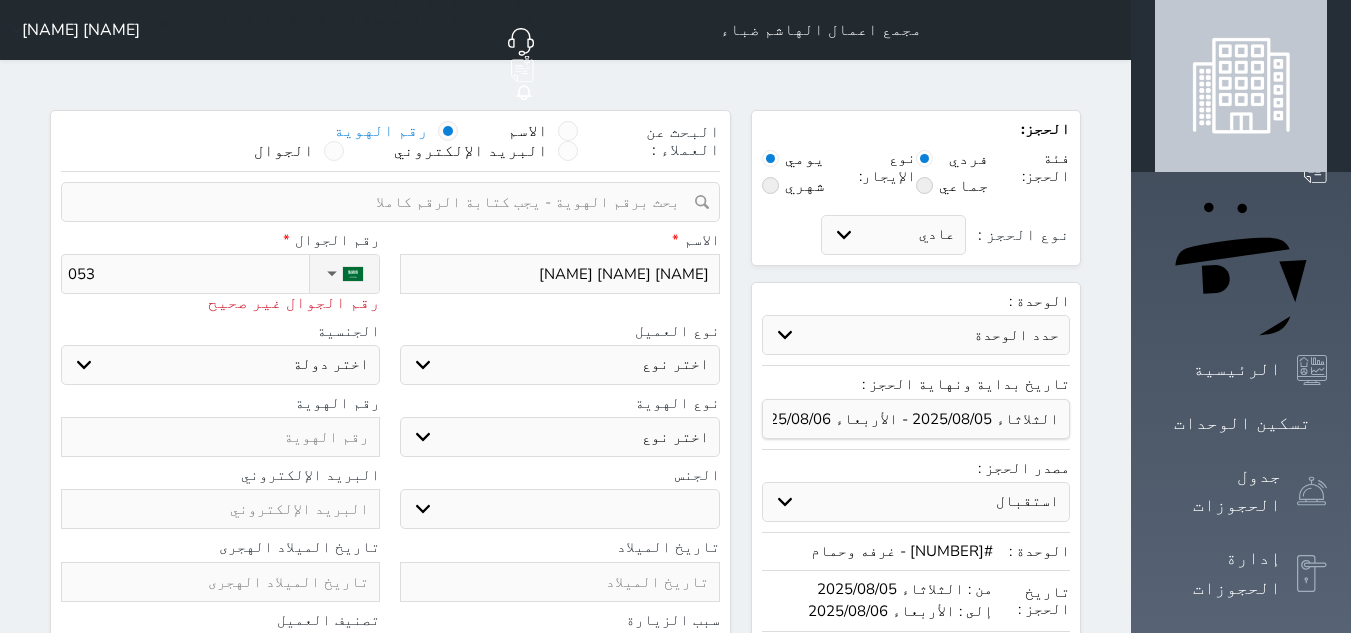 type on "0531" 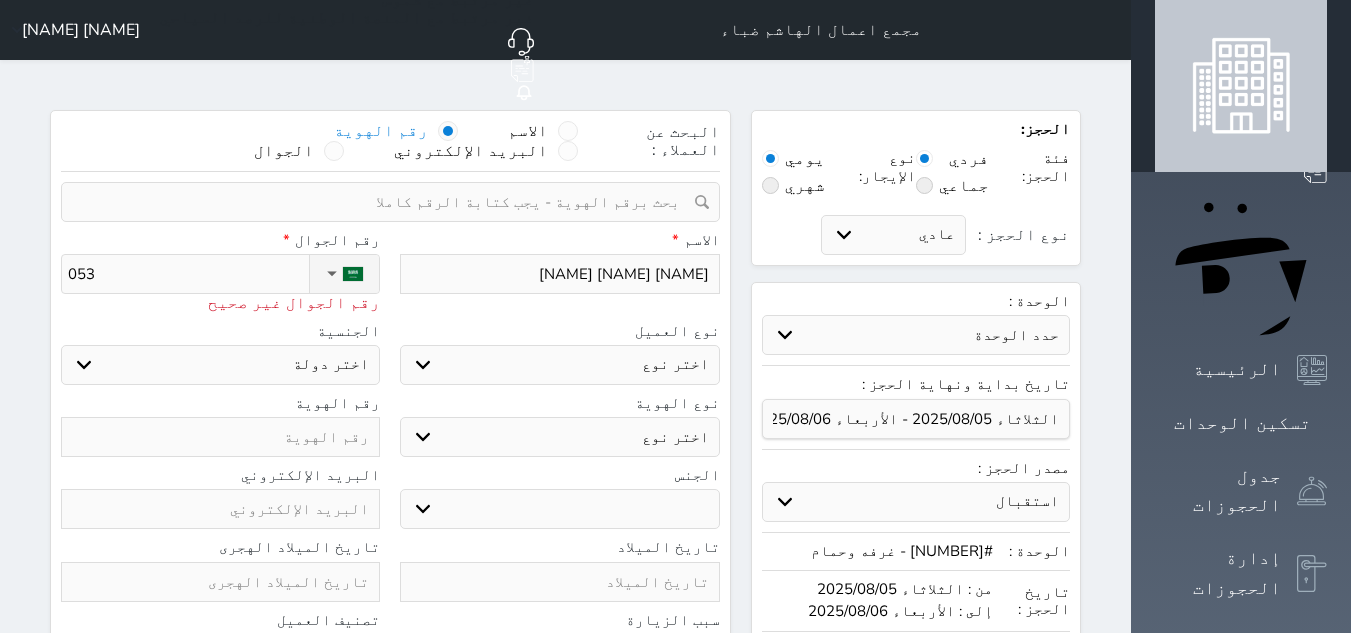 select 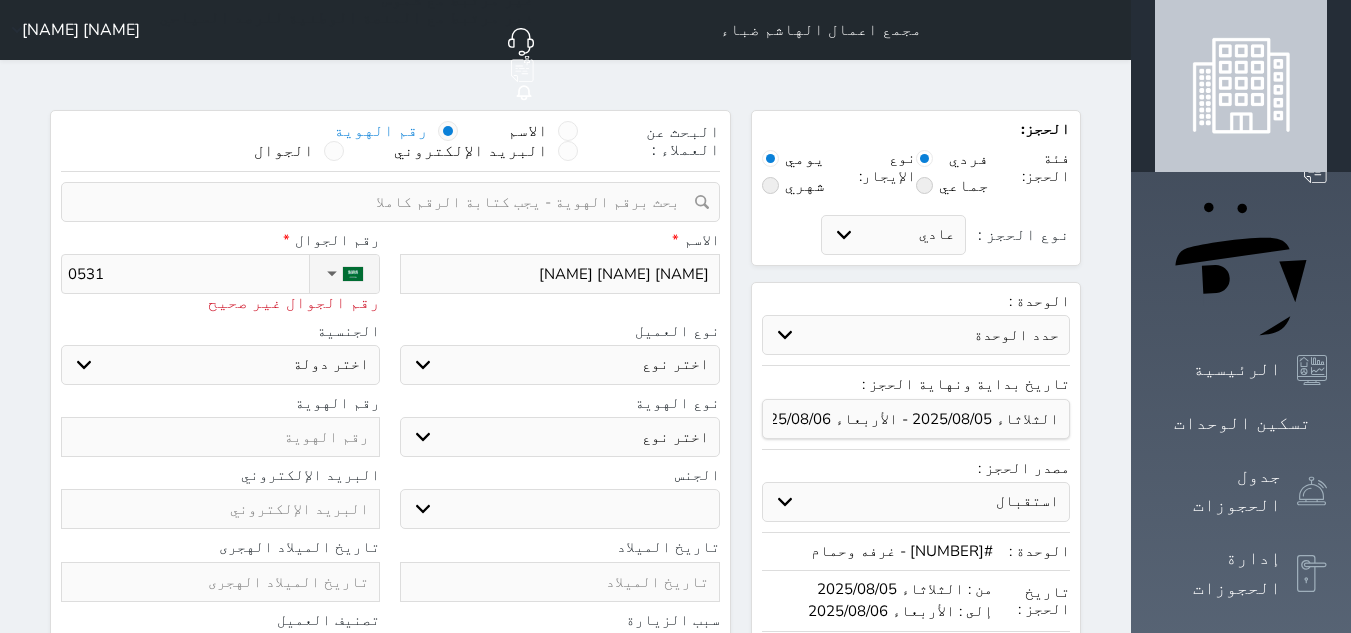 type on "05315" 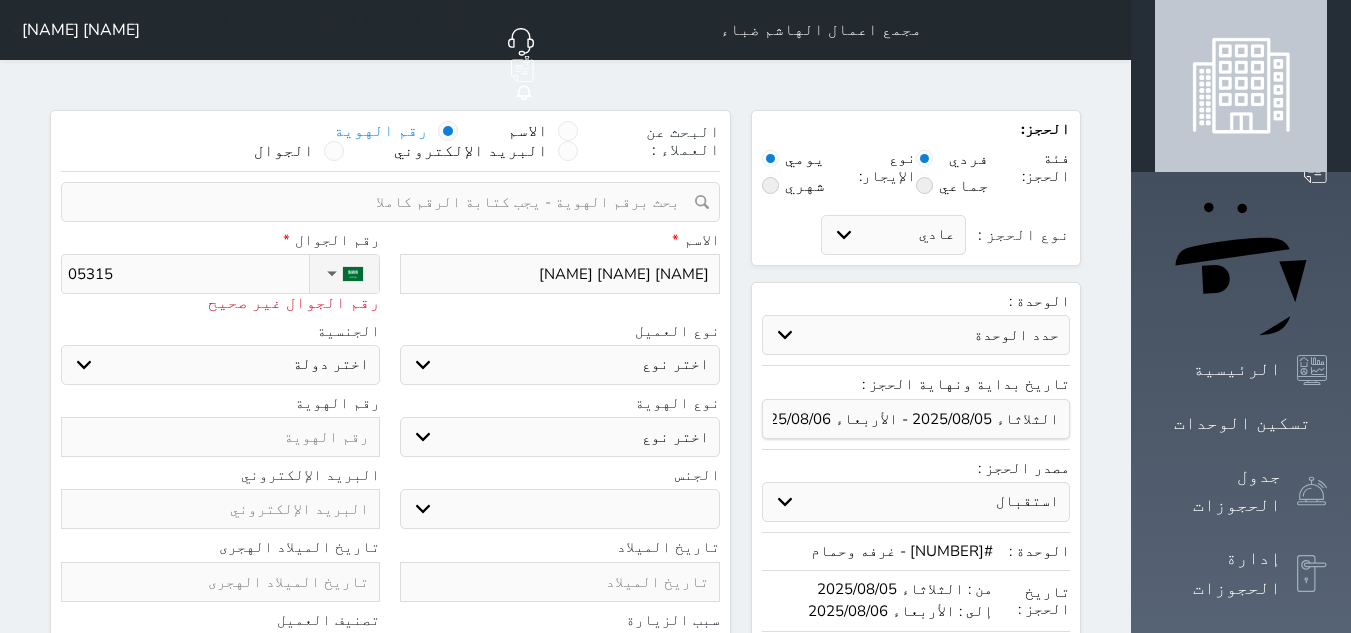 type on "[NUMBER]" 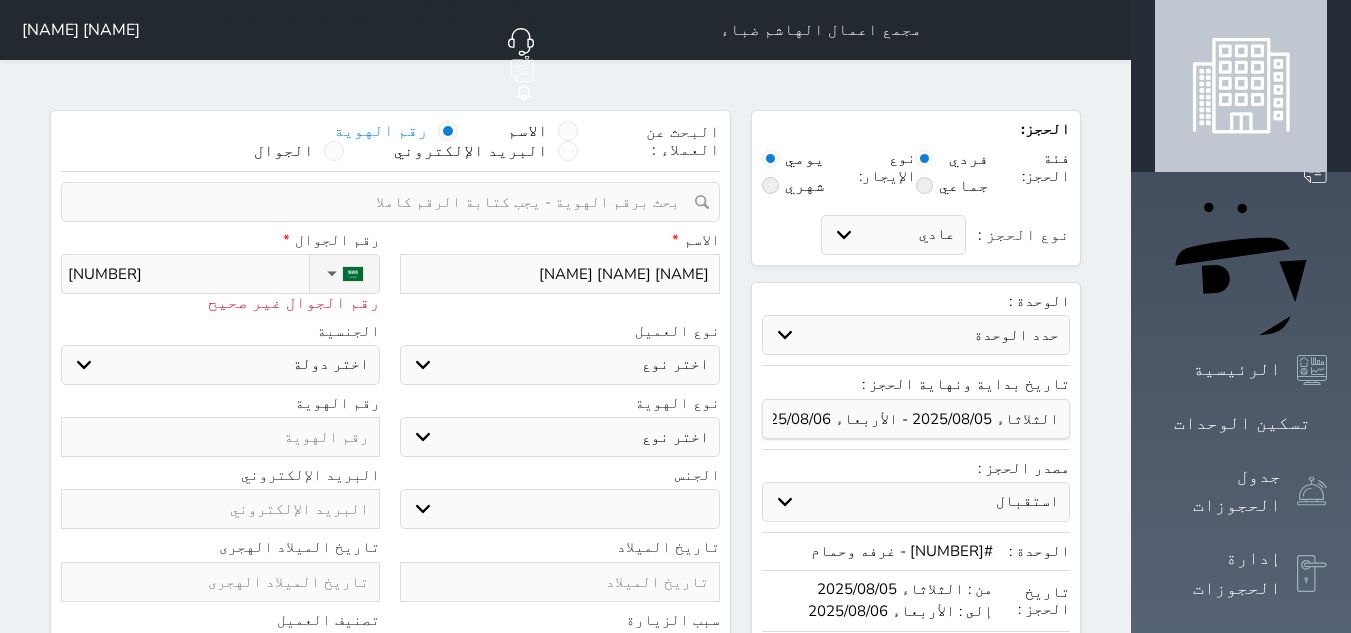 type on "[PHONE]" 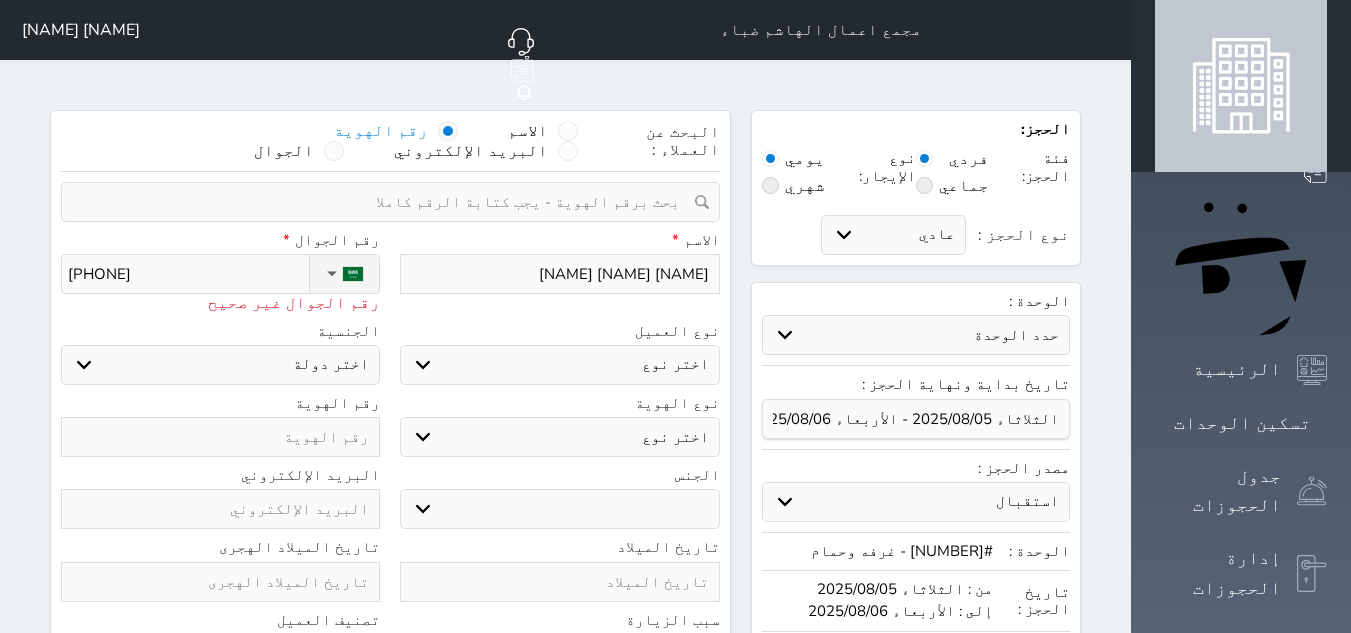 type on "[PHONE]" 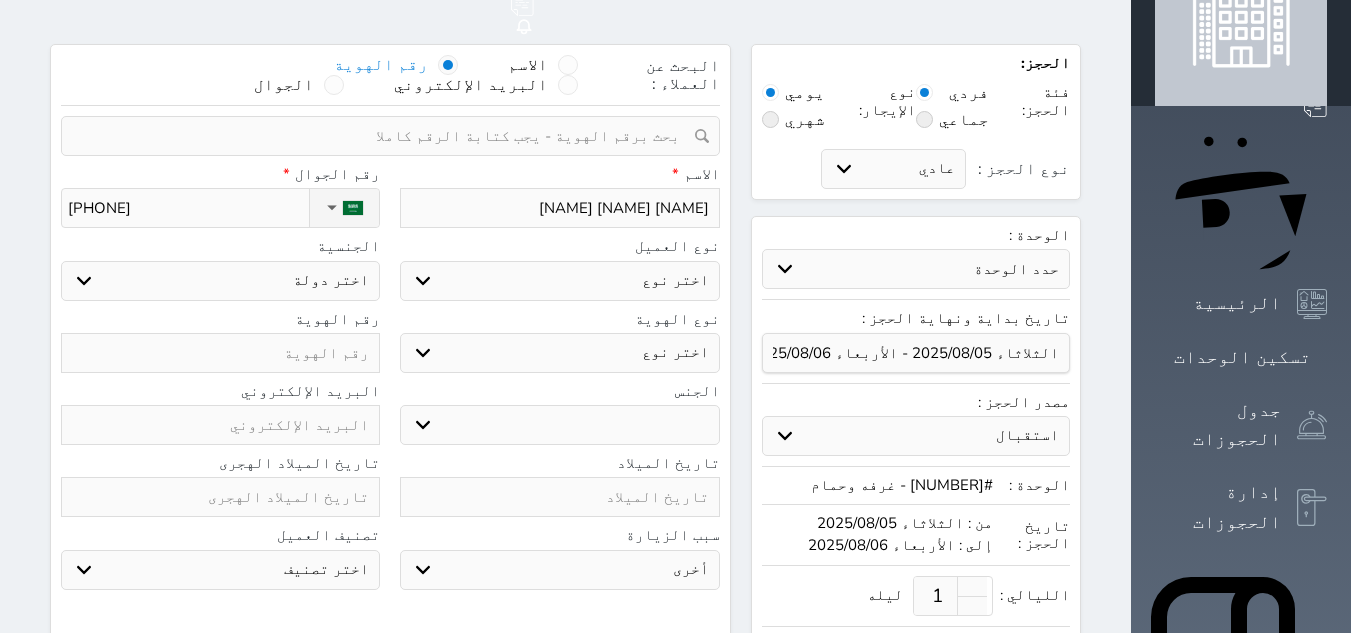 scroll, scrollTop: 100, scrollLeft: 0, axis: vertical 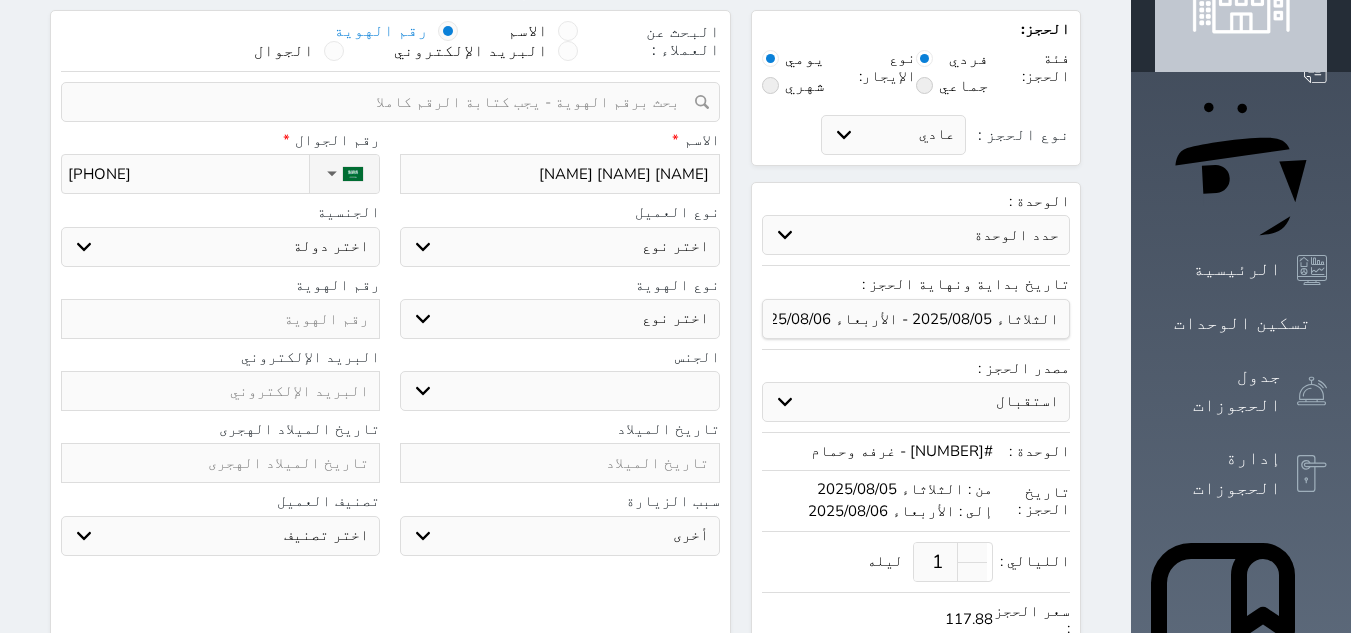 type on "[PHONE]" 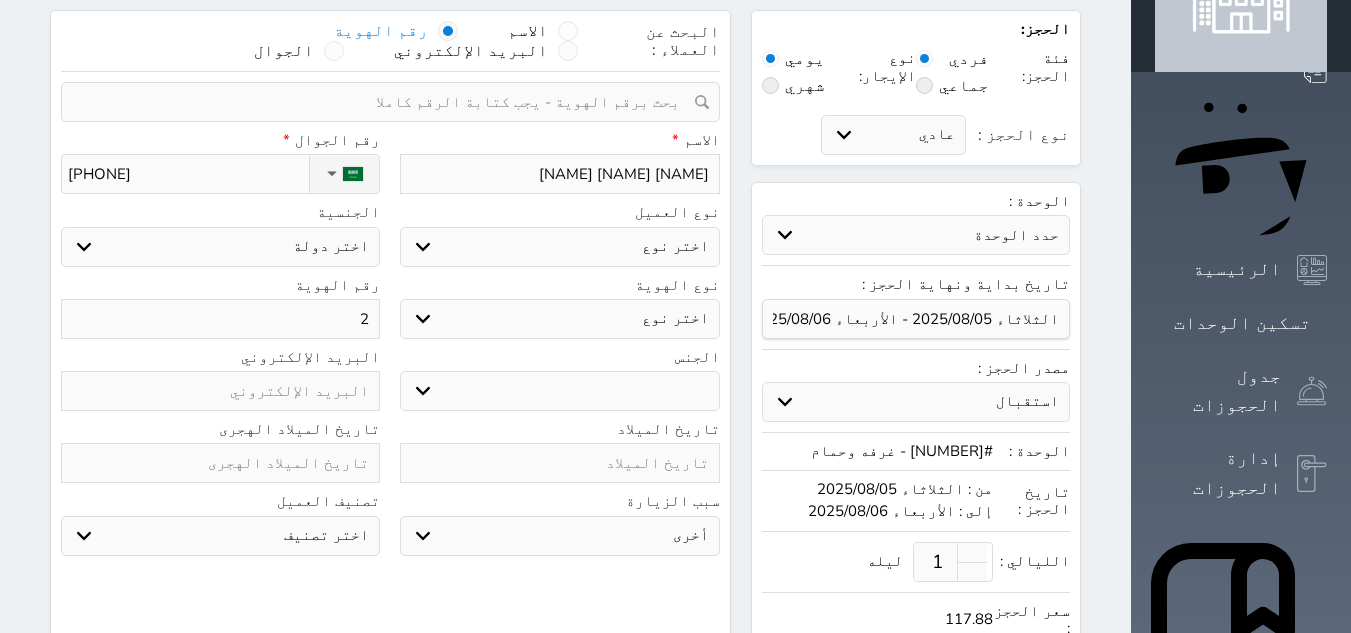 select 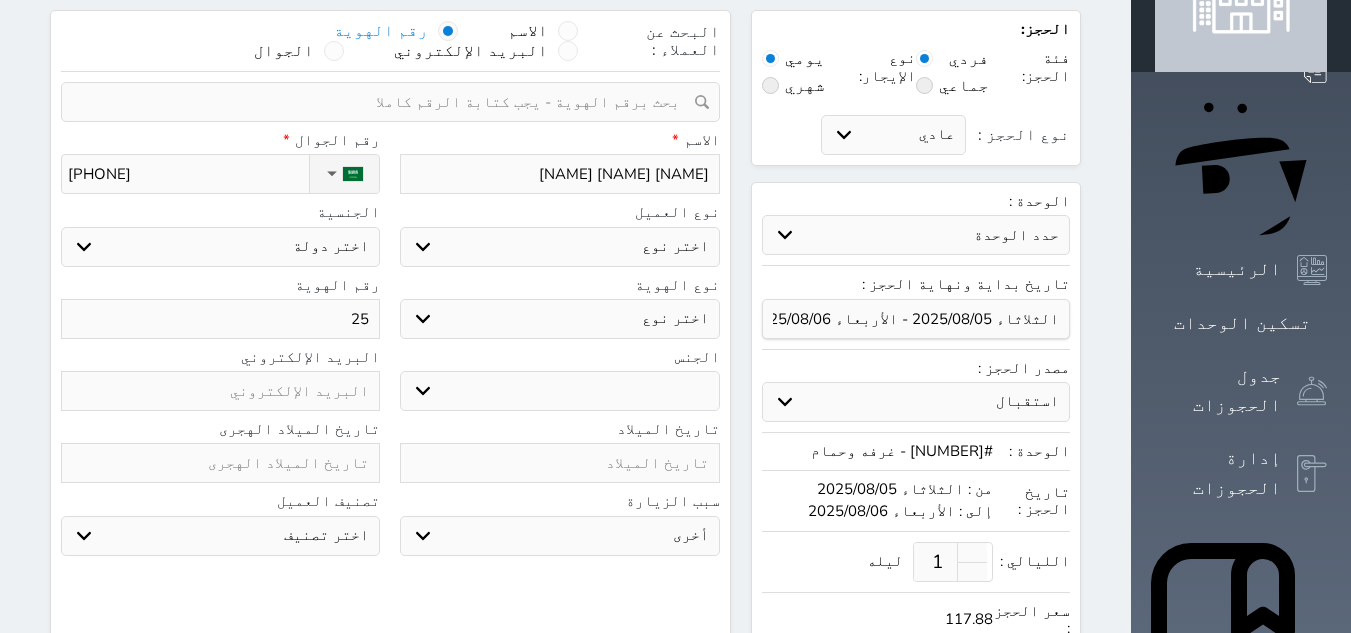 select 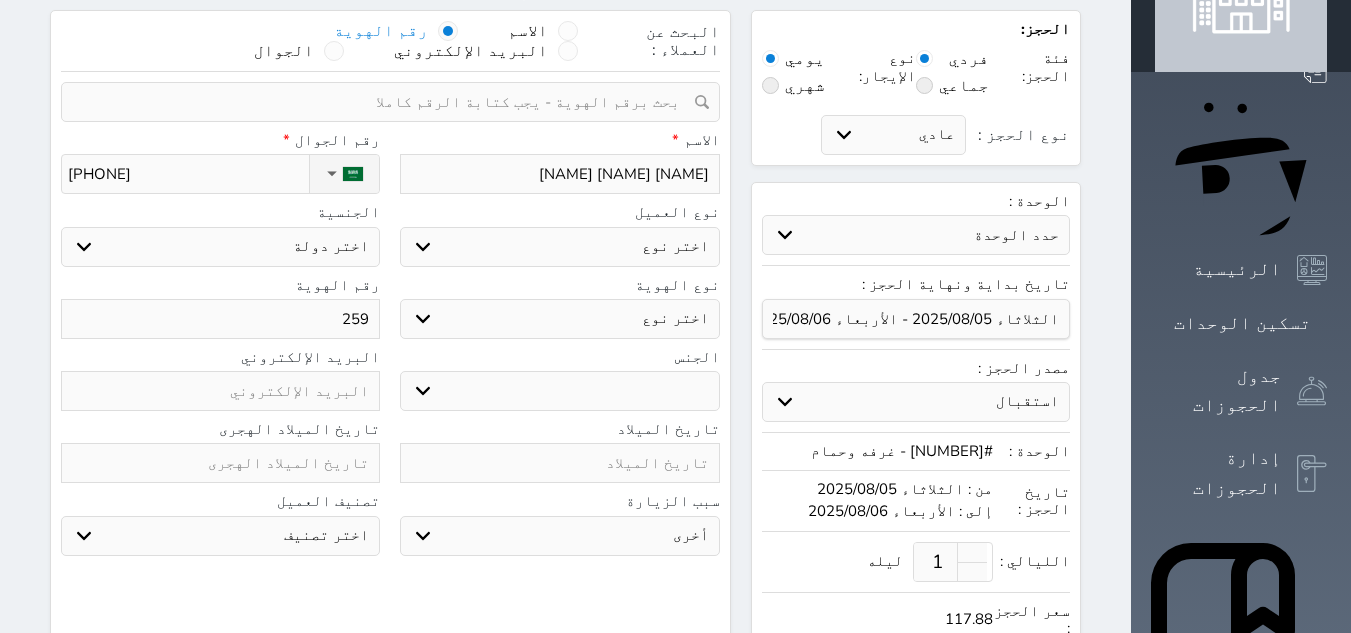 select 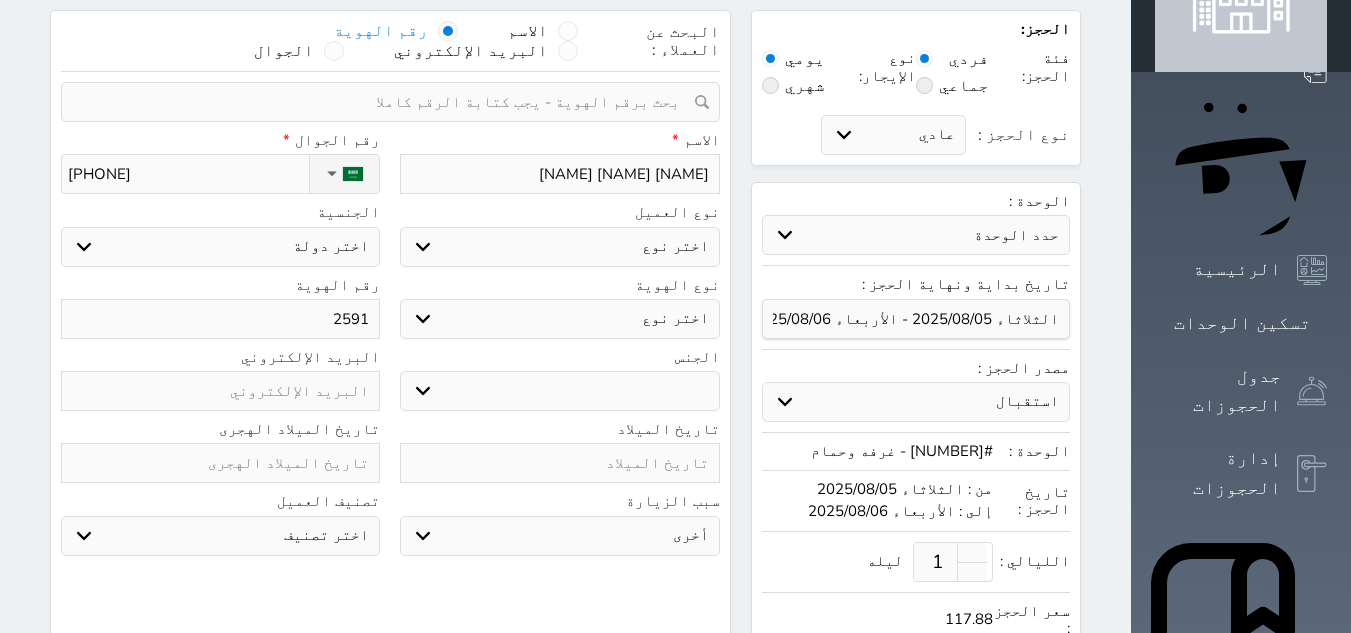 select 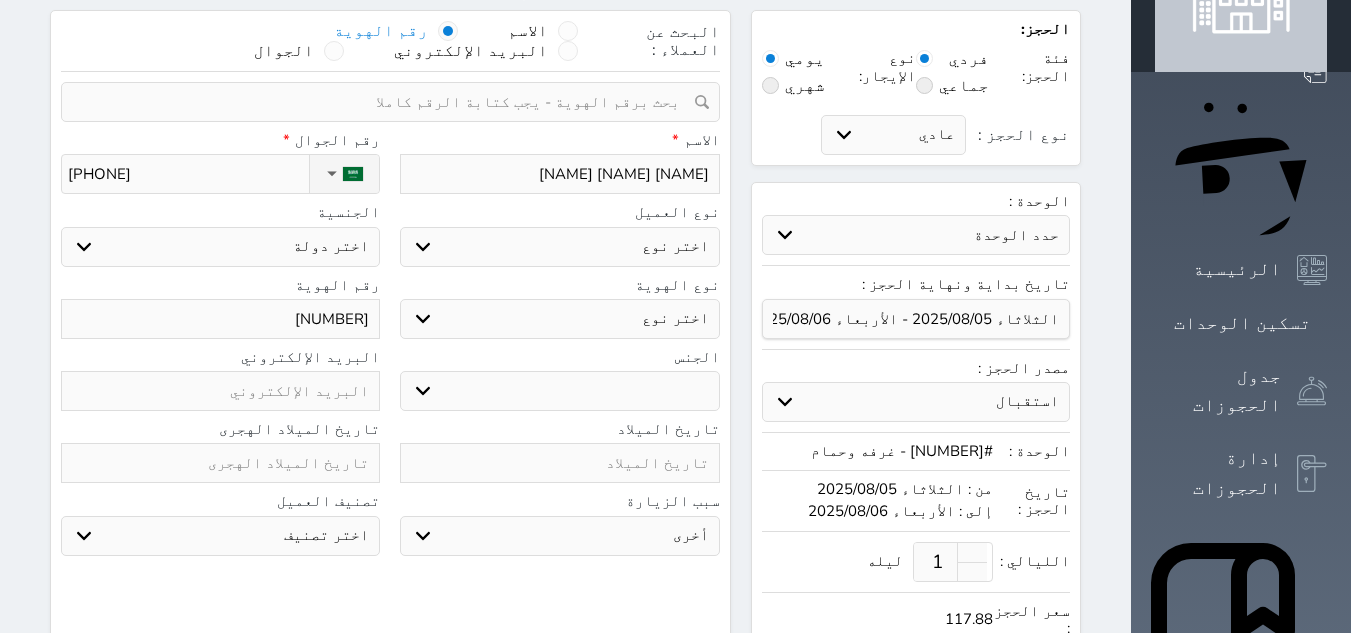 select 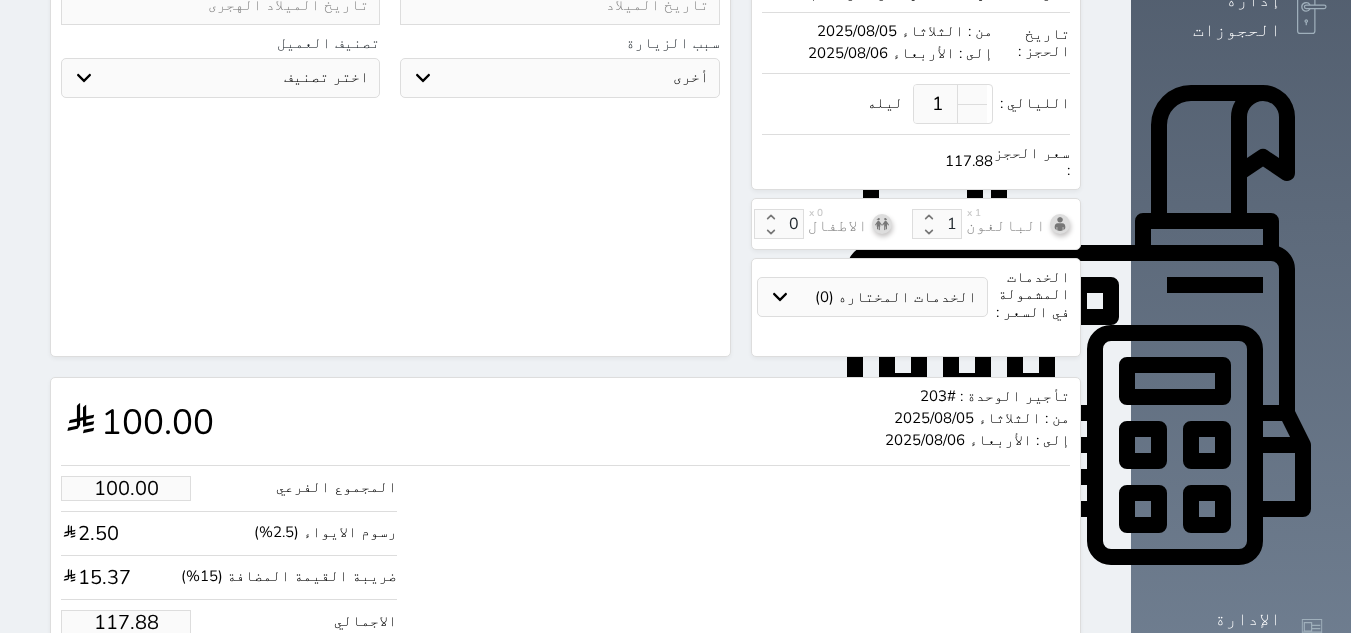 scroll, scrollTop: 594, scrollLeft: 0, axis: vertical 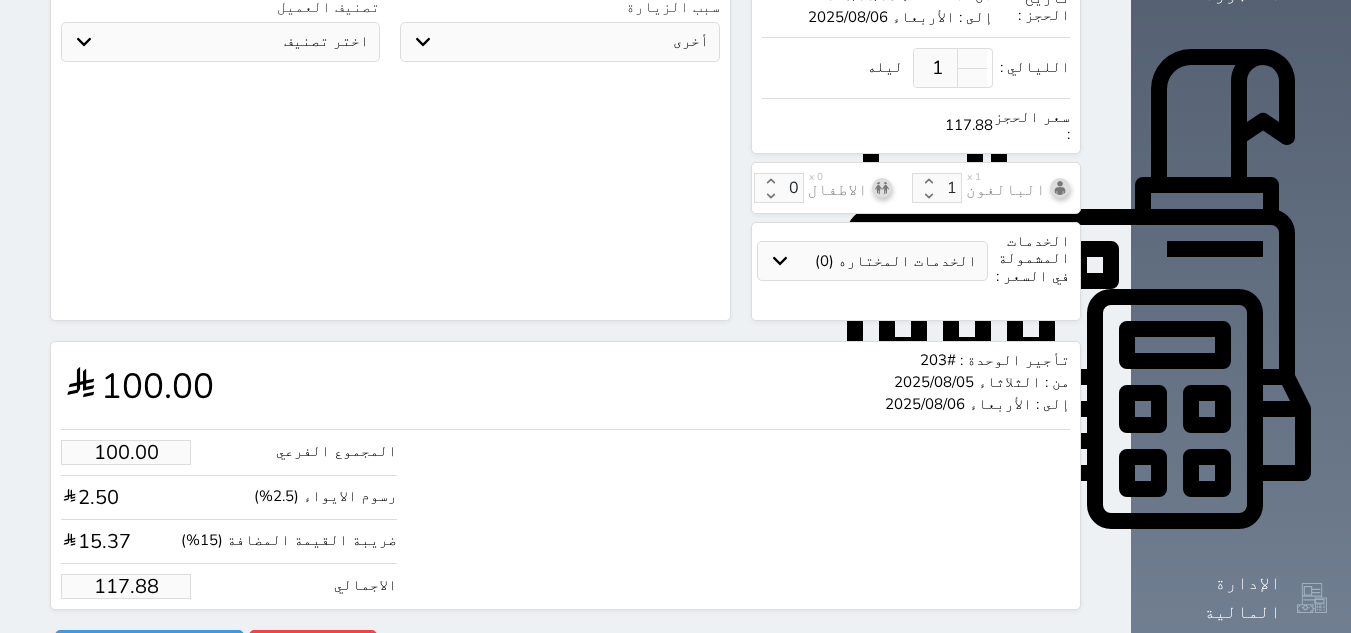 click on "117.88" at bounding box center [126, 586] 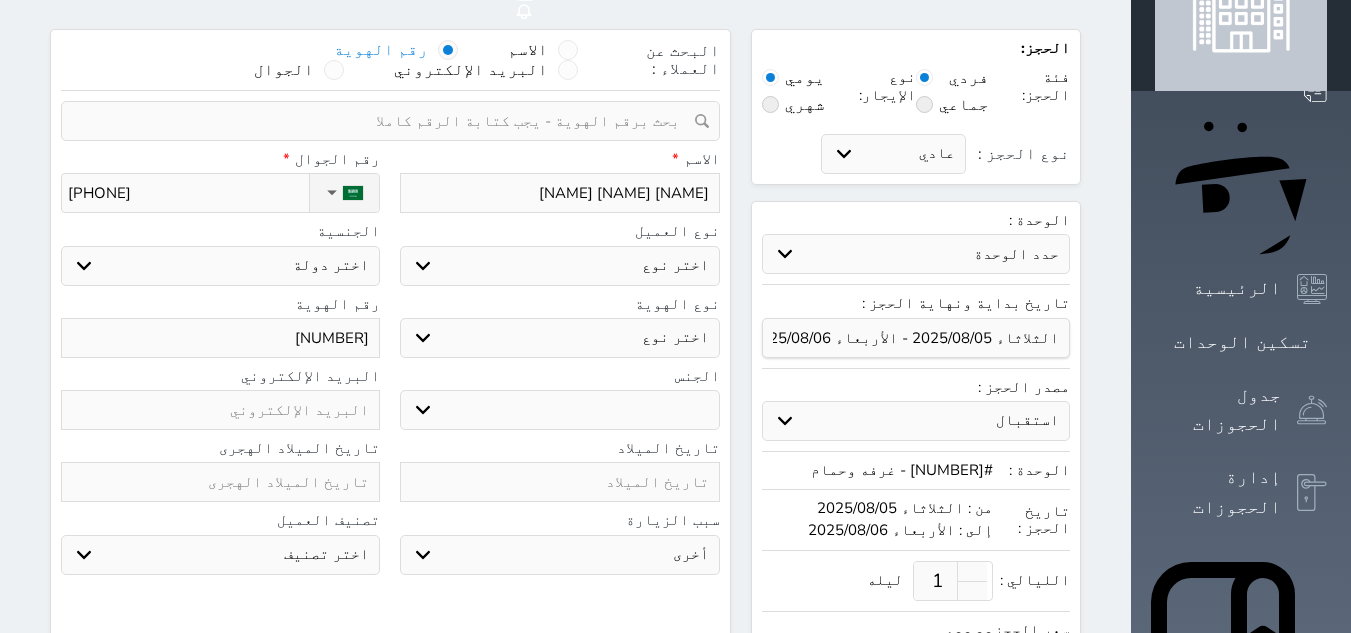 scroll, scrollTop: 594, scrollLeft: 0, axis: vertical 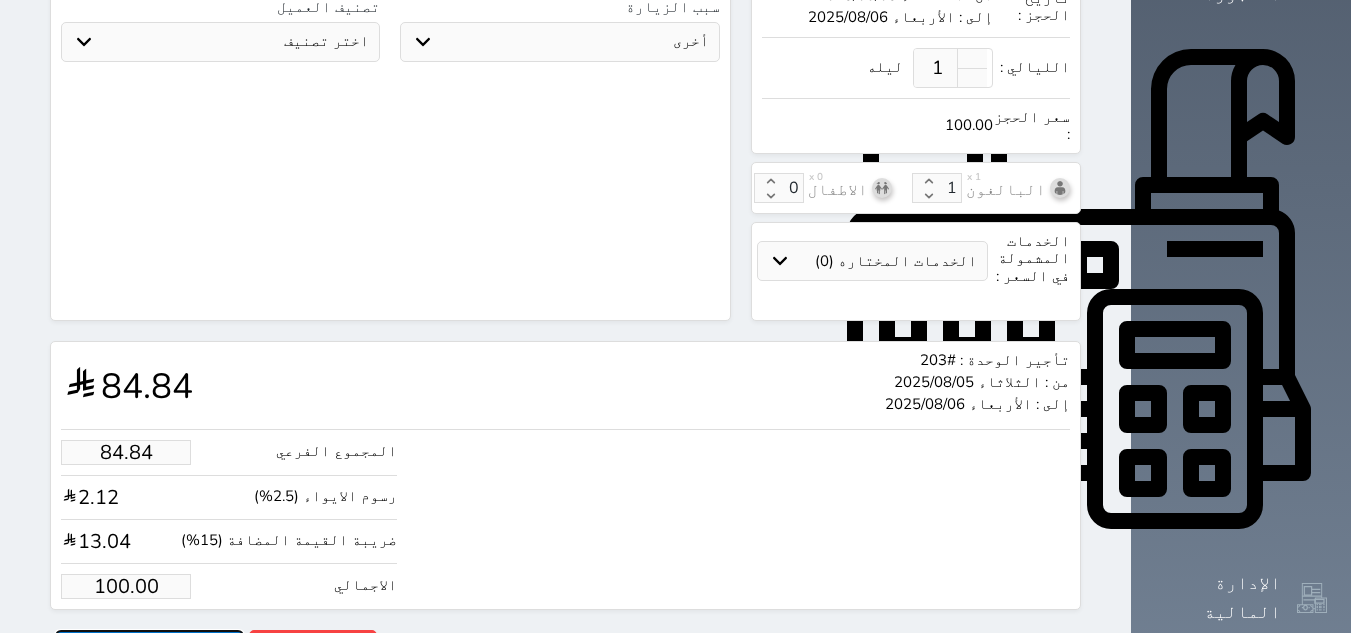 click on "حجز" at bounding box center [149, 647] 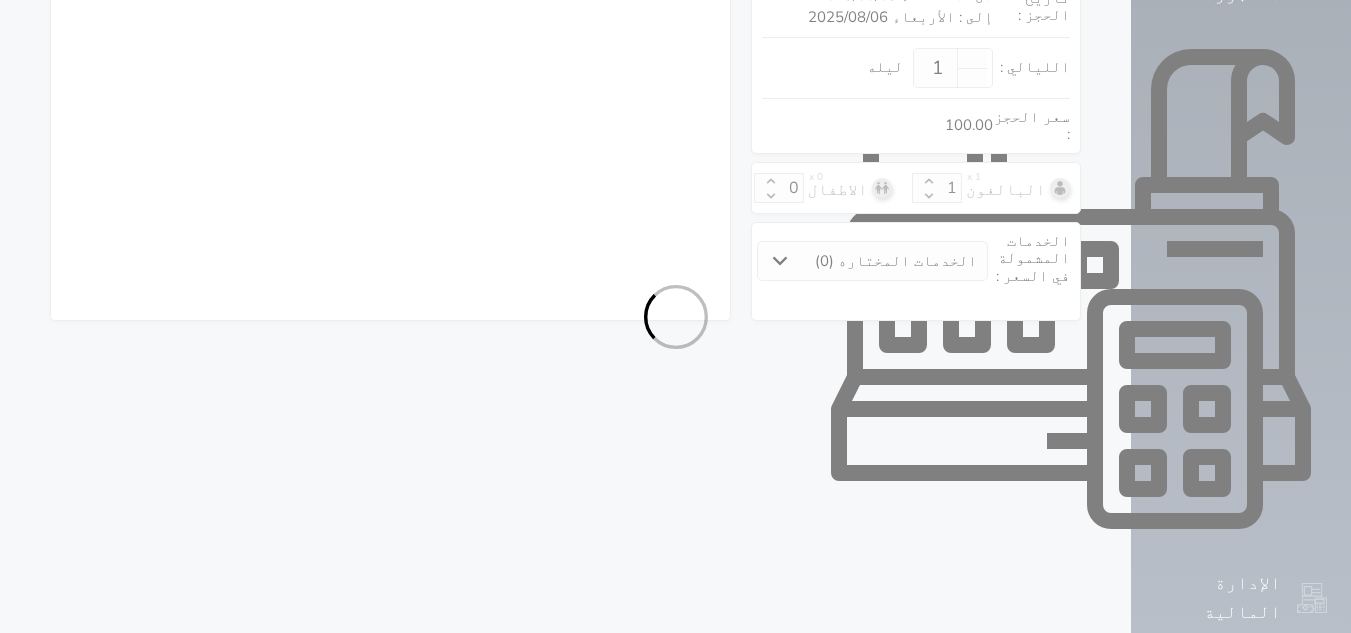 scroll, scrollTop: 470, scrollLeft: 0, axis: vertical 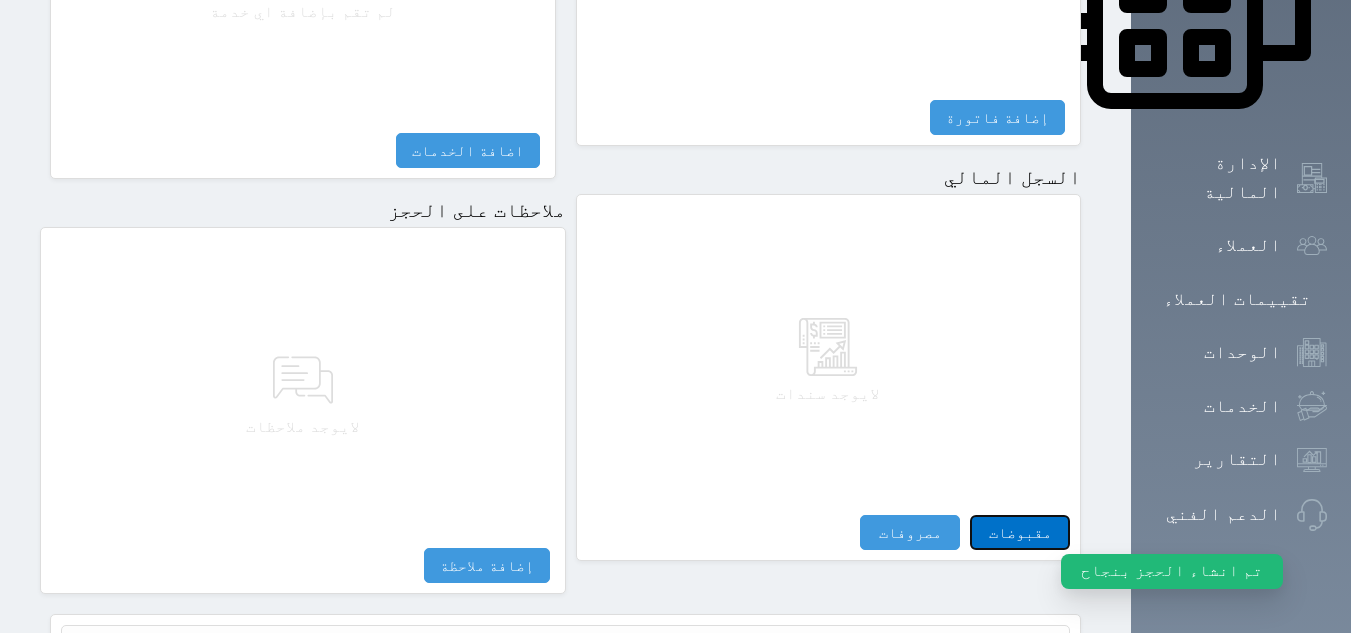 click on "مقبوضات" at bounding box center [1020, 532] 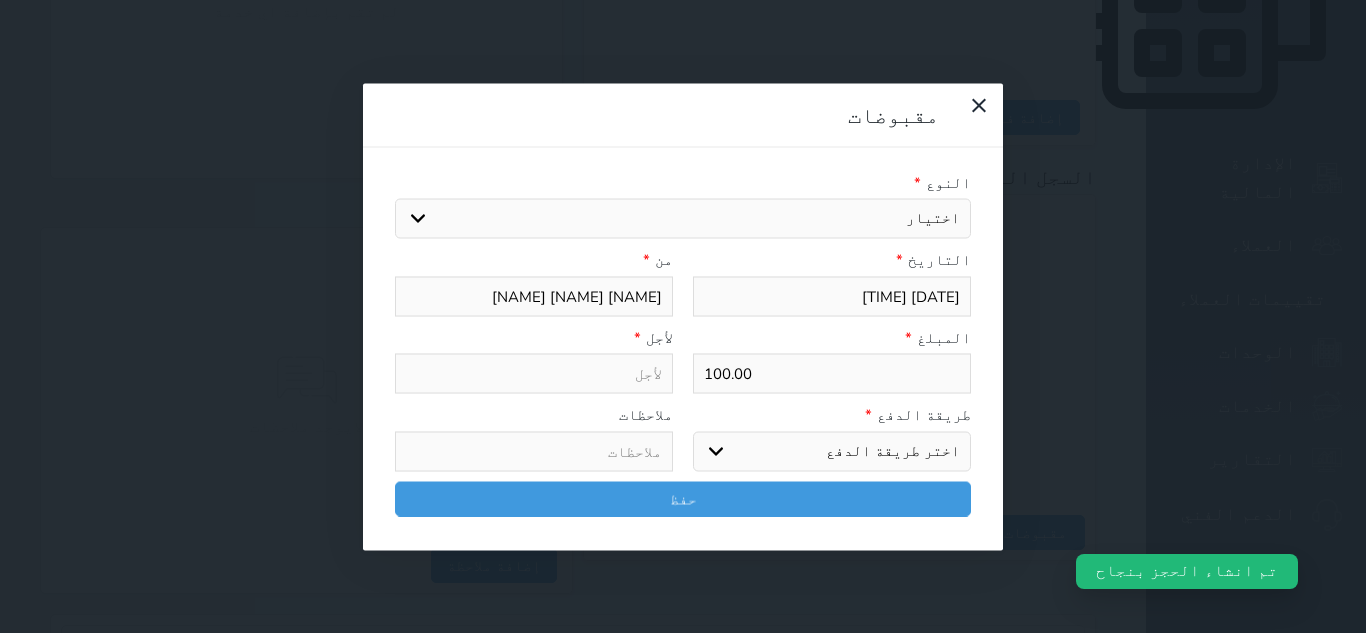 click on "اختيار   مقبوضات عامة قيمة إيجار فواتير تامين عربون لا ينطبق آخر مغسلة واي فاي - الإنترنت مواقف السيارات طعام الأغذية والمشروبات مشروبات المشروبات الباردة المشروبات الساخنة الإفطار غداء عشاء مخبز و كعك حمام سباحة الصالة الرياضية سبا و خدمات الجمال اختيار وإسقاط (خدمات النقل) ميني بار كابل - تلفزيون سرير إضافي تصفيف الشعر التسوق خدمات الجولات السياحية المنظمة خدمات الدليل السياحي" at bounding box center [683, 219] 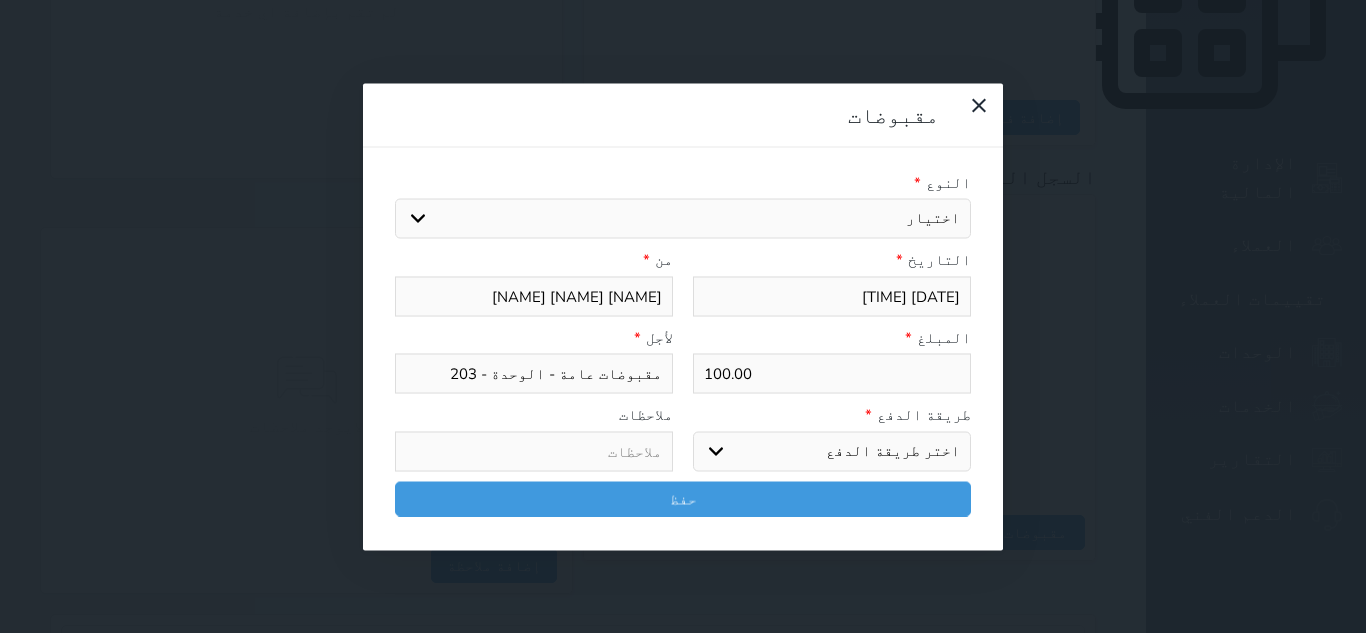 click on "اختيار   مقبوضات عامة قيمة إيجار فواتير تامين عربون لا ينطبق آخر مغسلة واي فاي - الإنترنت مواقف السيارات طعام الأغذية والمشروبات مشروبات المشروبات الباردة المشروبات الساخنة الإفطار غداء عشاء مخبز و كعك حمام سباحة الصالة الرياضية سبا و خدمات الجمال اختيار وإسقاط (خدمات النقل) ميني بار كابل - تلفزيون سرير إضافي تصفيف الشعر التسوق خدمات الجولات السياحية المنظمة خدمات الدليل السياحي" at bounding box center [683, 219] 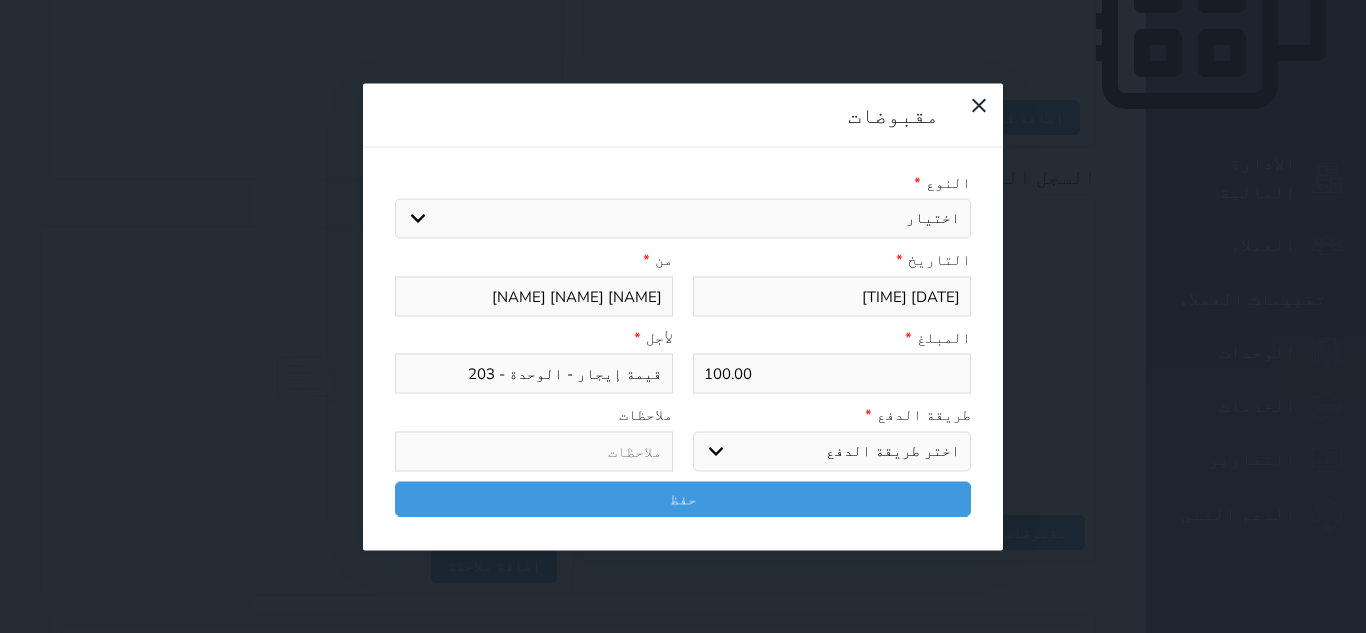 click on "اختر طريقة الدفع   دفع نقدى   تحويل بنكى   مدى   بطاقة ائتمان   آجل" at bounding box center (832, 451) 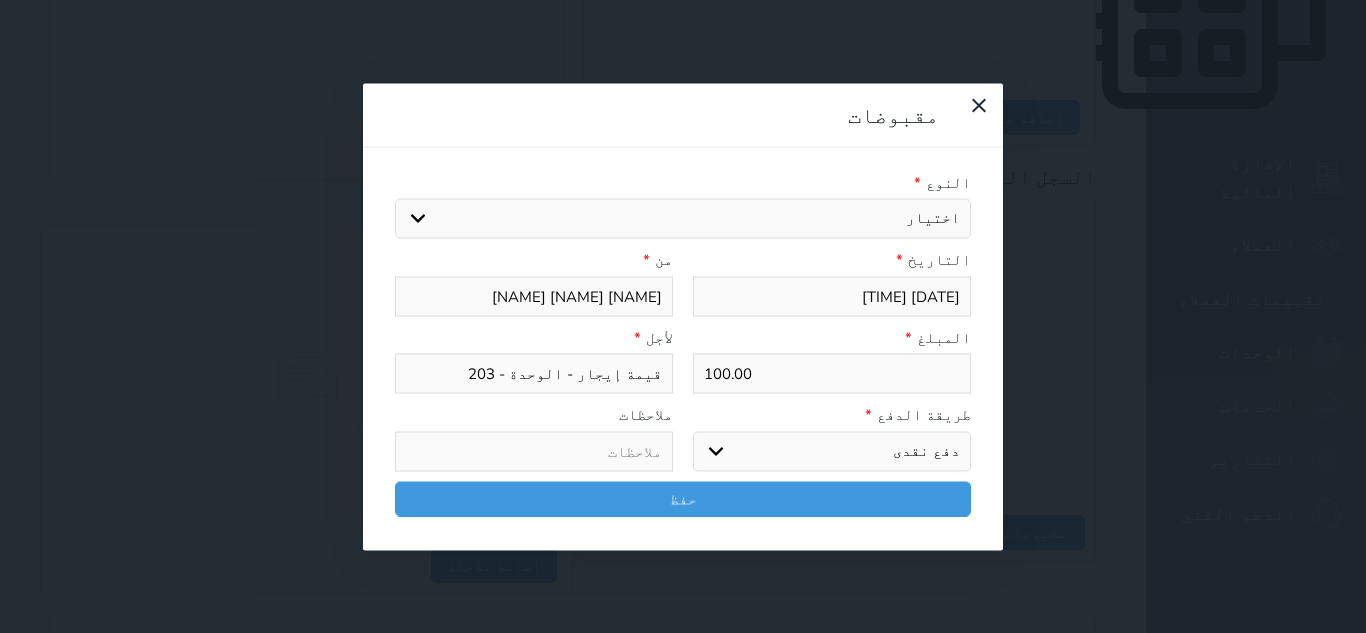click on "اختر طريقة الدفع   دفع نقدى   تحويل بنكى   مدى   بطاقة ائتمان   آجل" at bounding box center (832, 451) 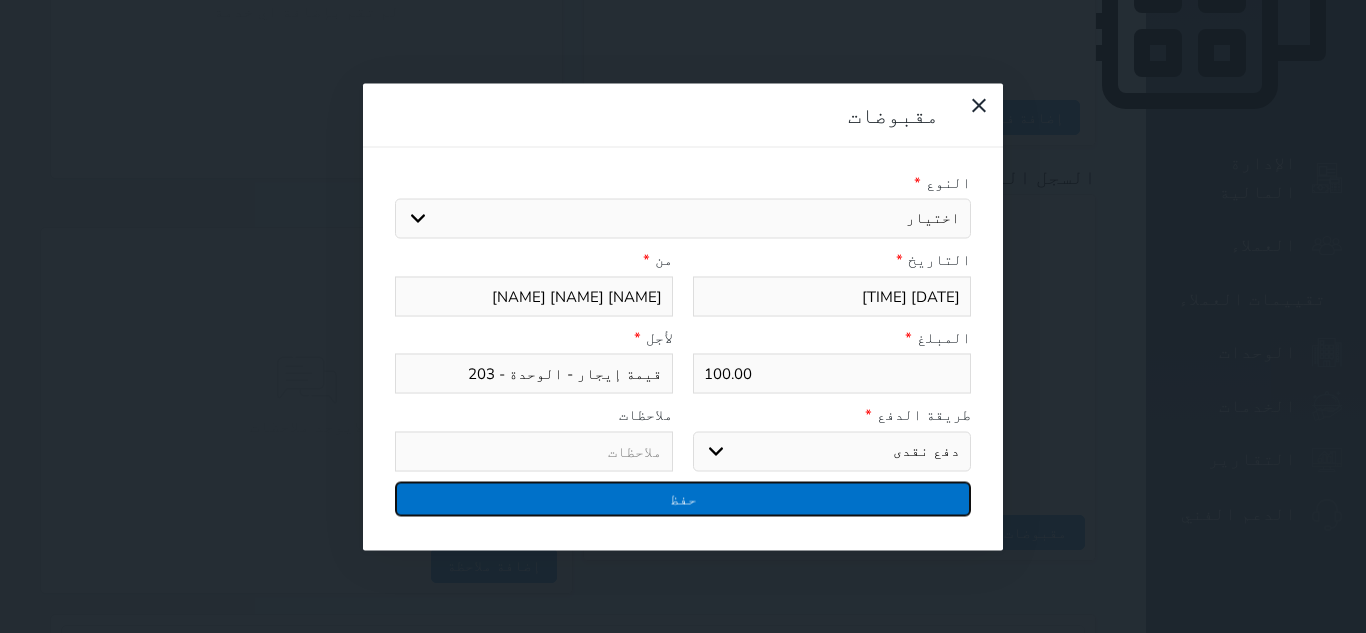 click on "حفظ" at bounding box center [683, 498] 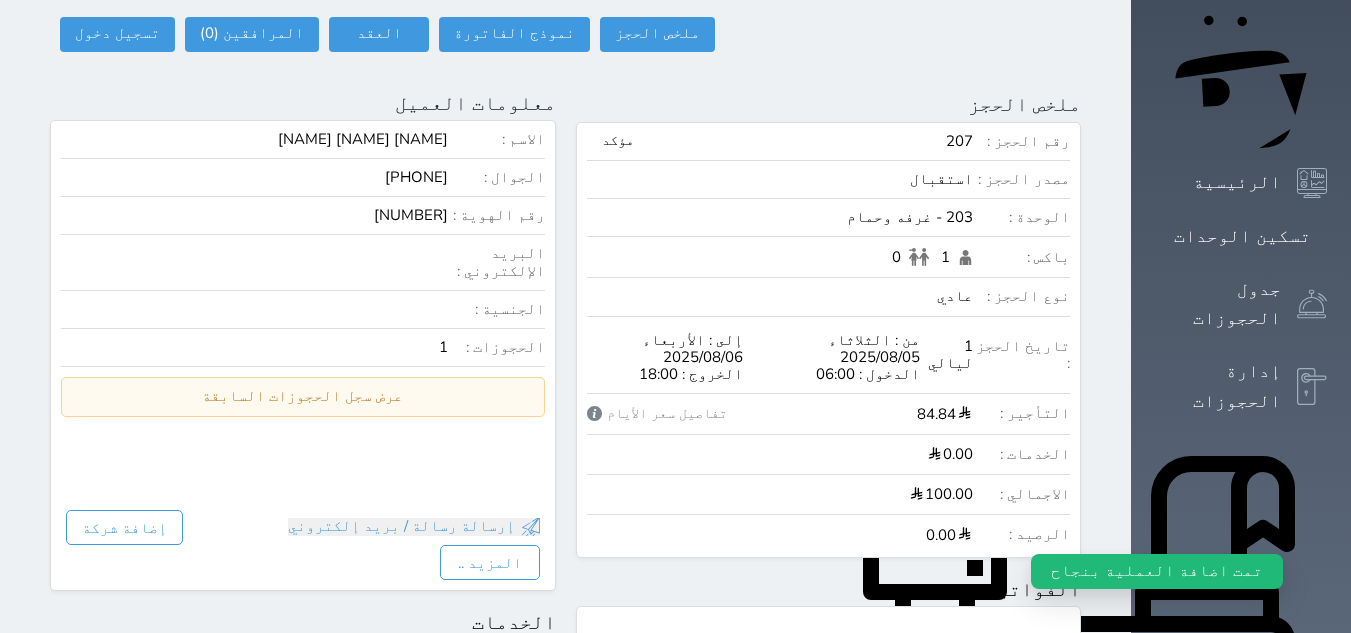 scroll, scrollTop: 0, scrollLeft: 0, axis: both 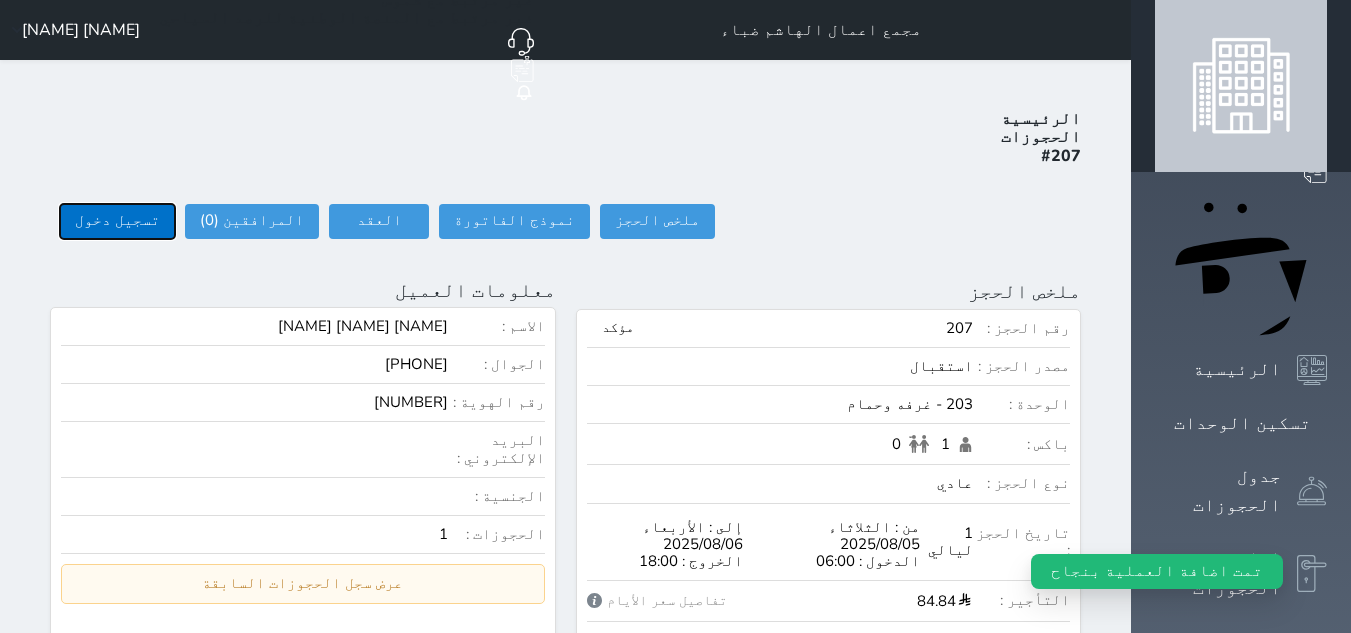 click on "تسجيل دخول" at bounding box center (117, 221) 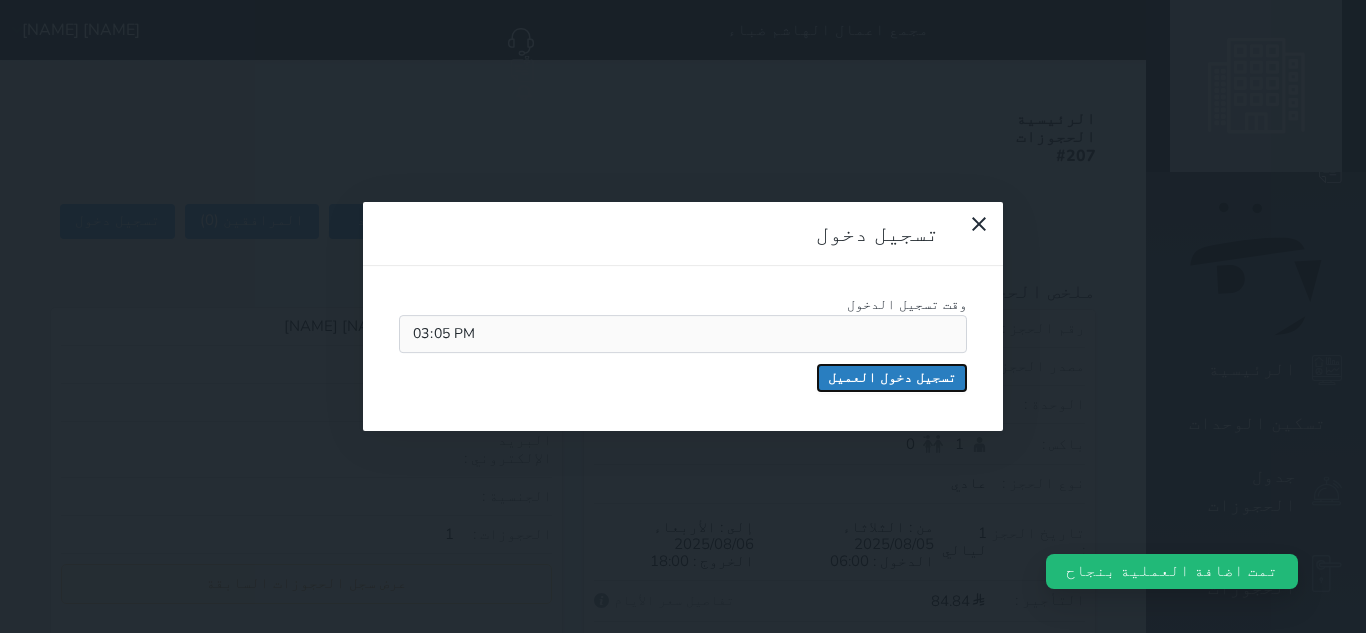 click on "تسجيل دخول العميل" at bounding box center [892, 378] 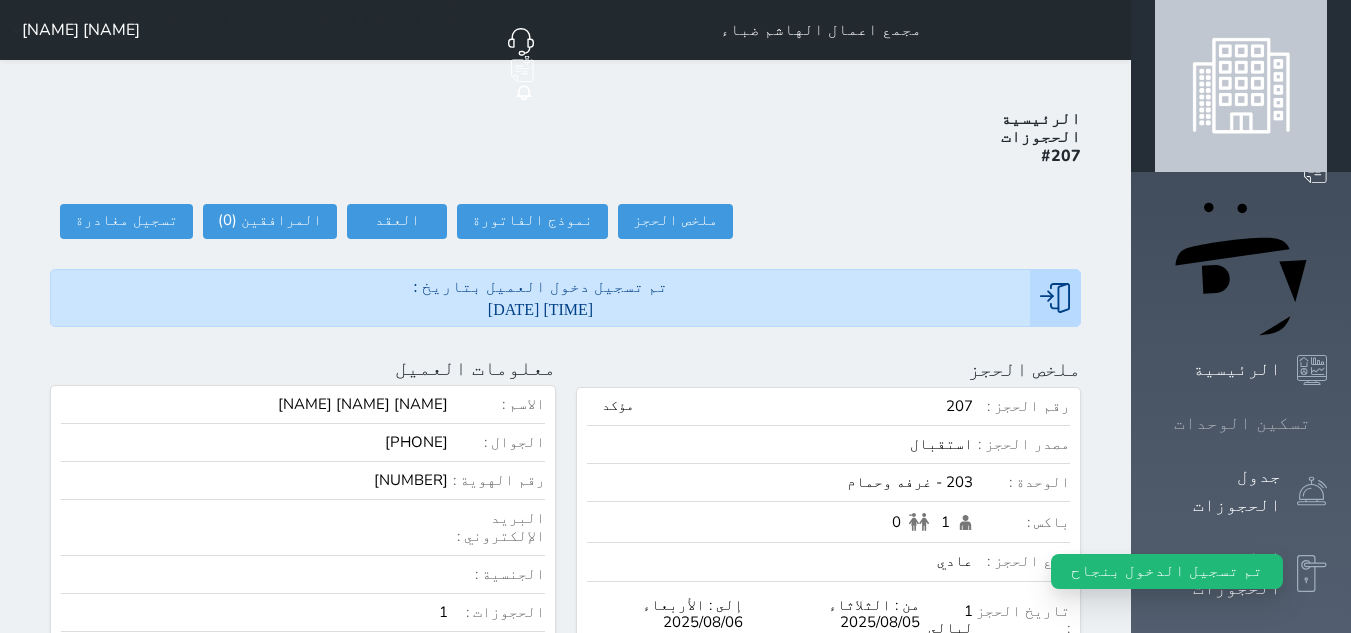 click on "تسكين الوحدات" at bounding box center (1242, 423) 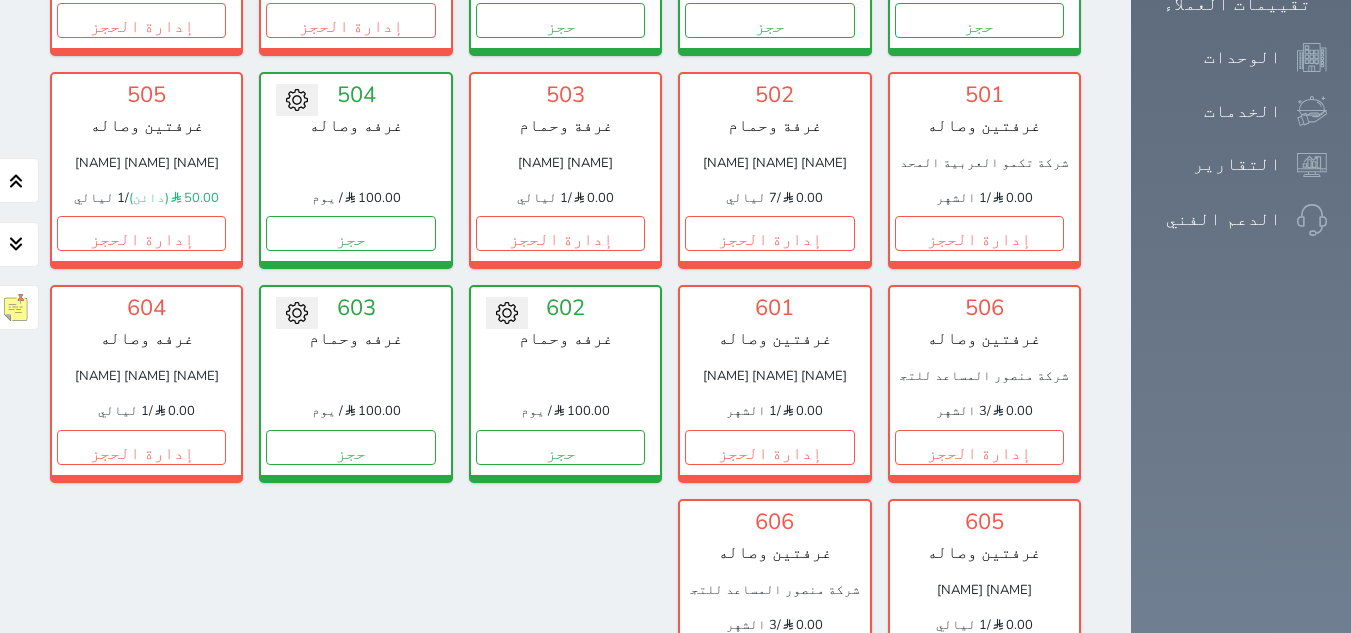 scroll, scrollTop: 1478, scrollLeft: 0, axis: vertical 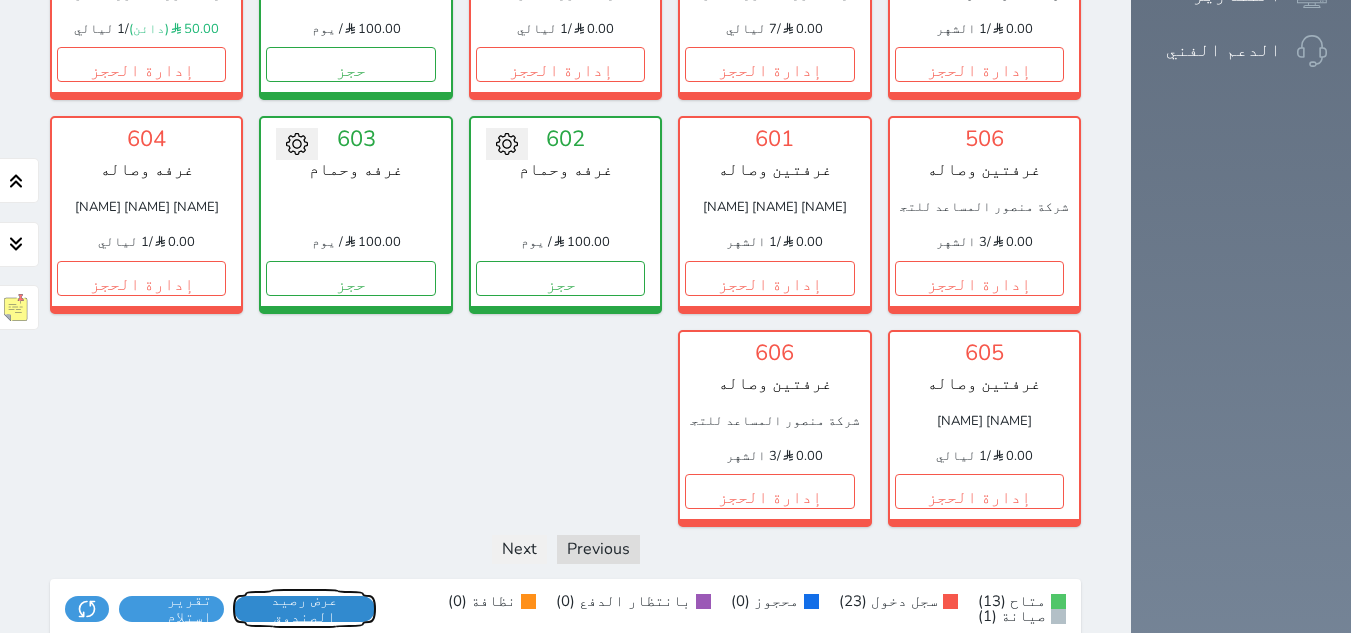 click on "عرض رصيد الصندوق" at bounding box center (304, 609) 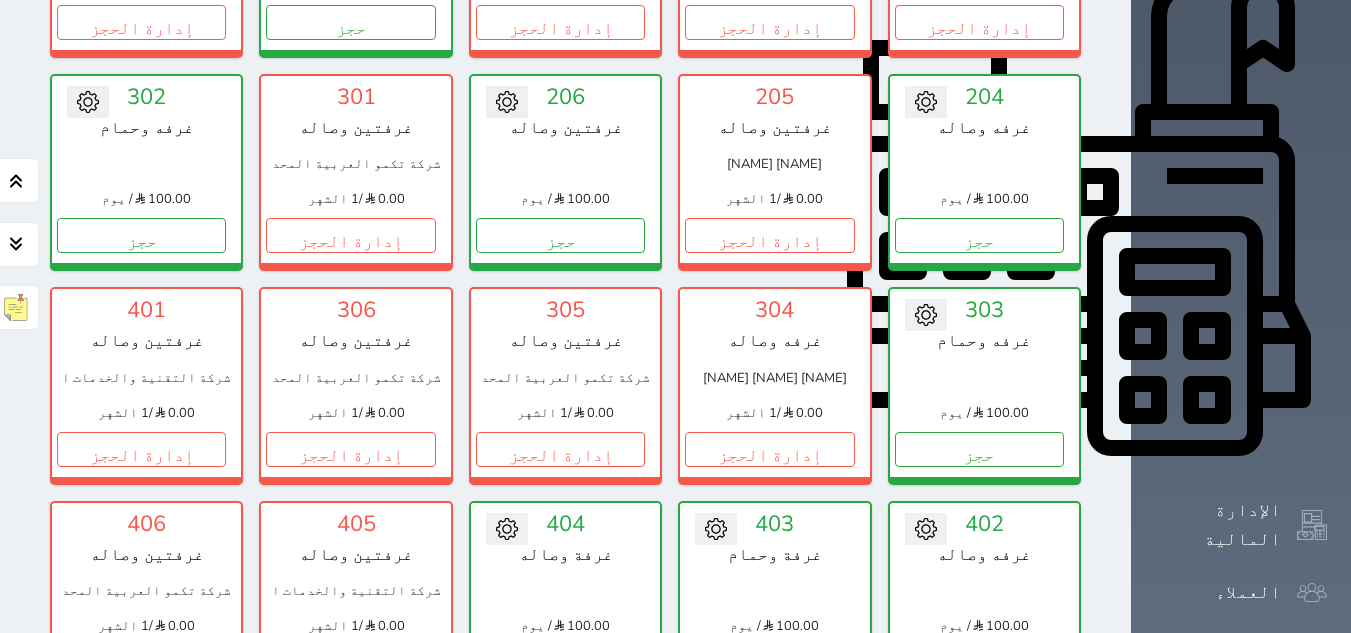 scroll, scrollTop: 678, scrollLeft: 0, axis: vertical 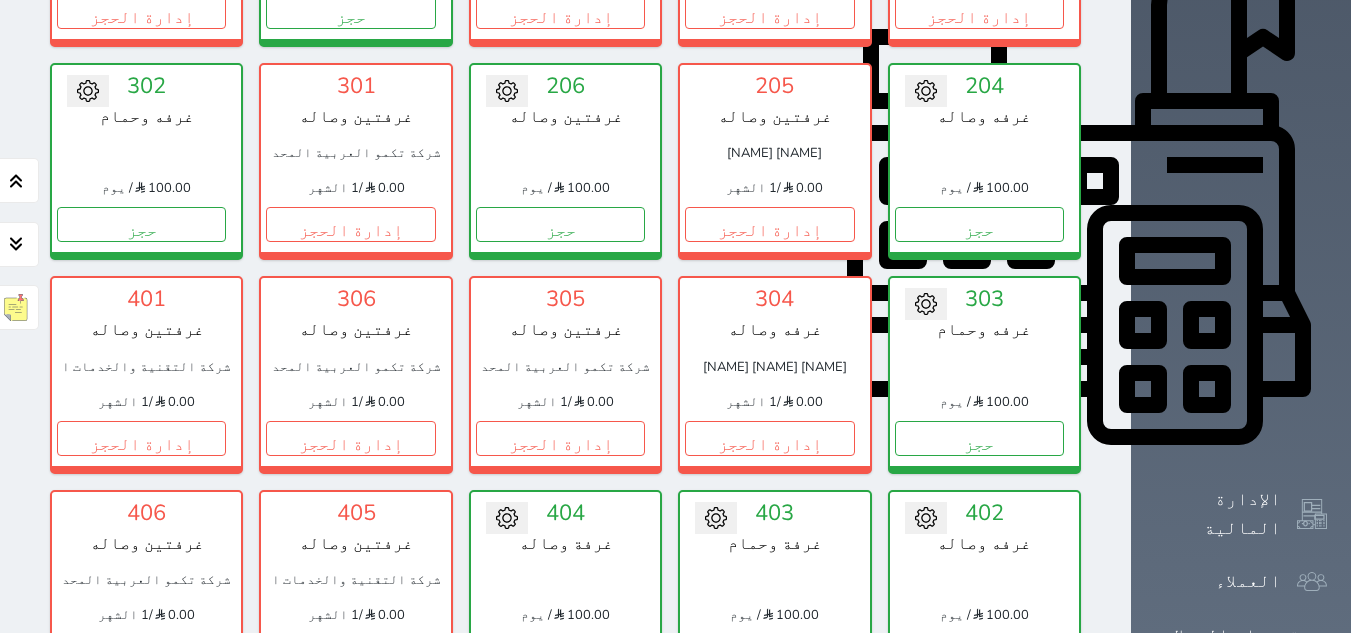 click on "حجز" at bounding box center (769, 651) 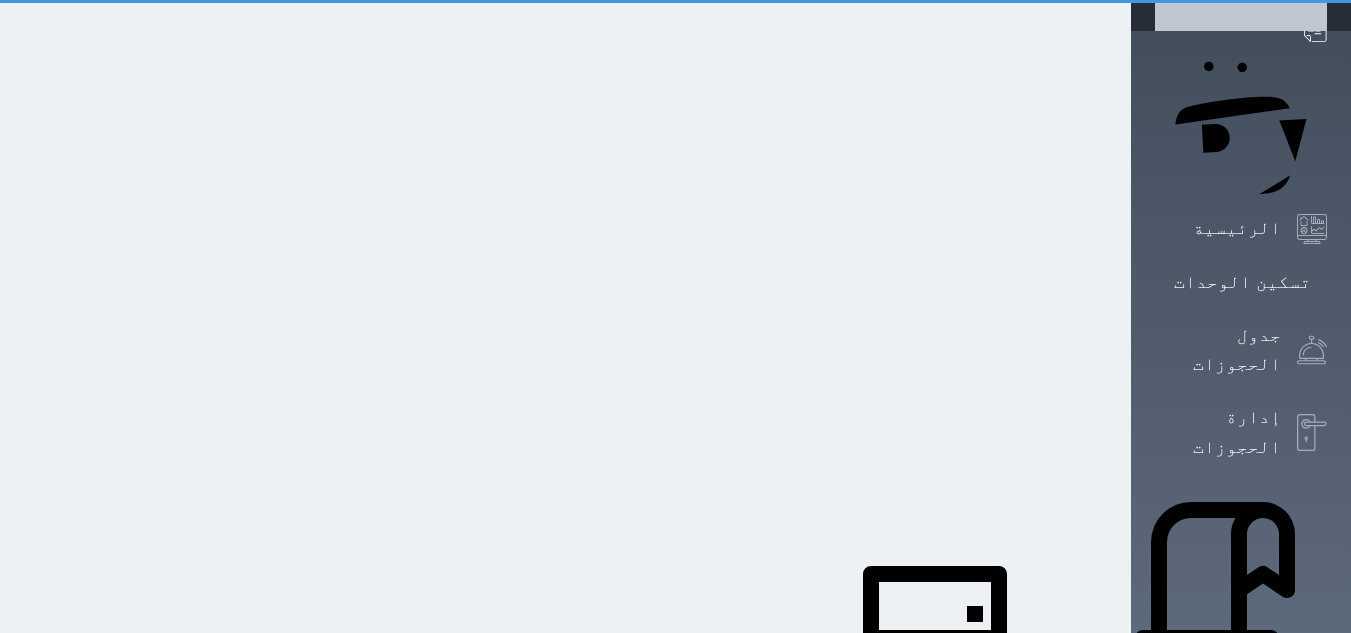 scroll, scrollTop: 0, scrollLeft: 0, axis: both 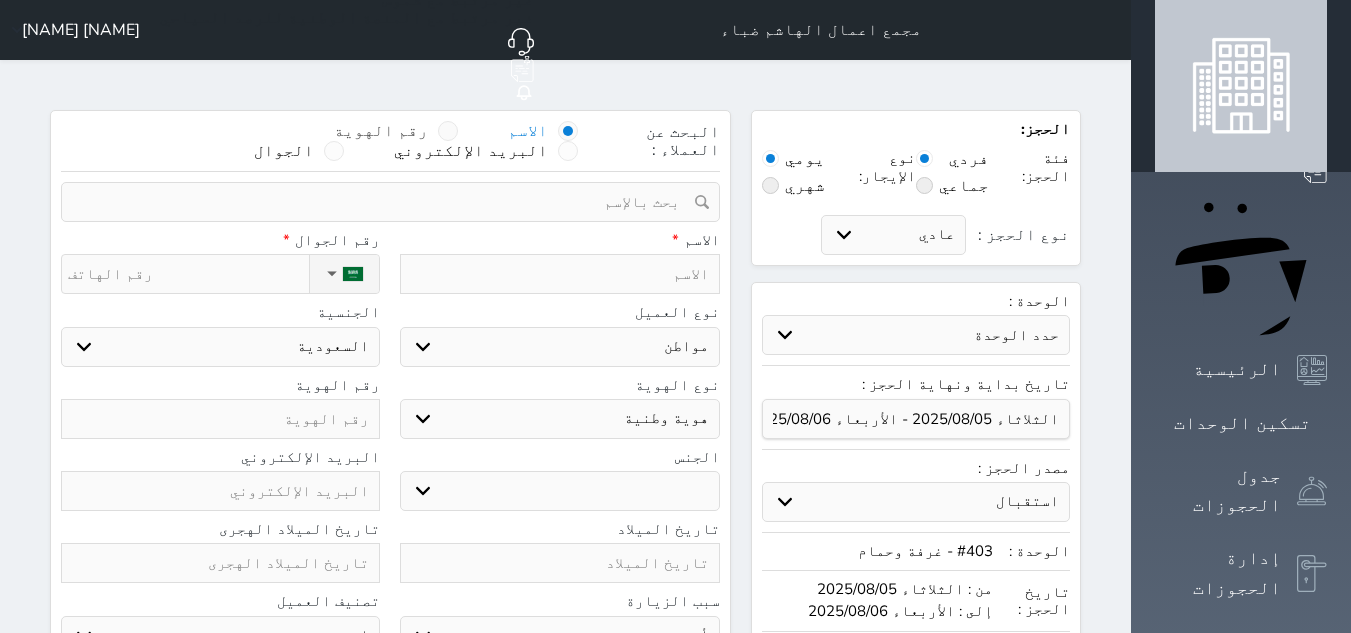 click on "رقم الهوية" at bounding box center [381, 131] 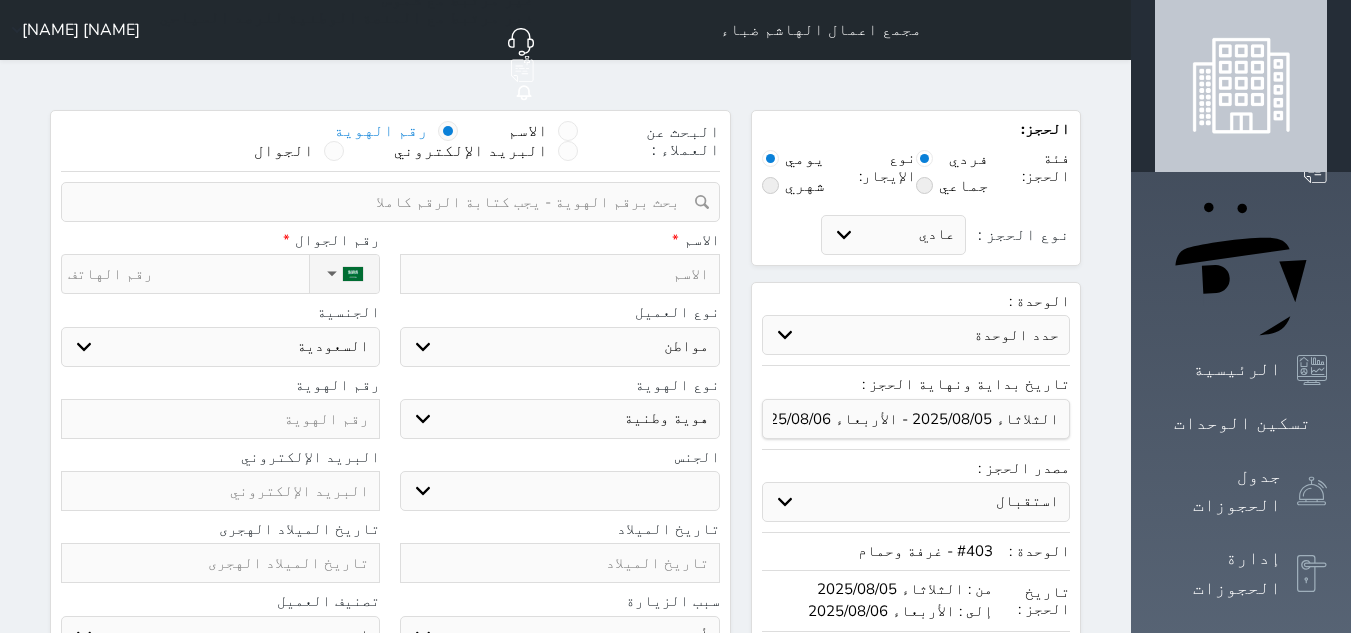 click at bounding box center [383, 202] 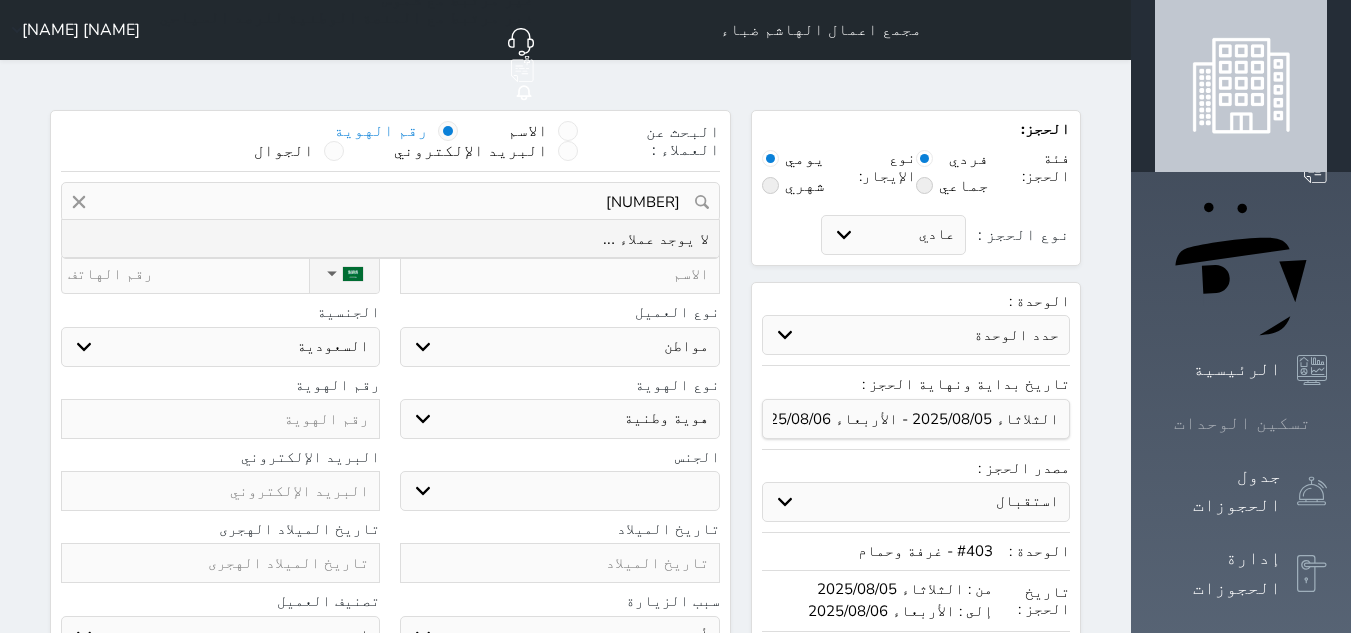 click on "تسكين الوحدات" at bounding box center [1241, 423] 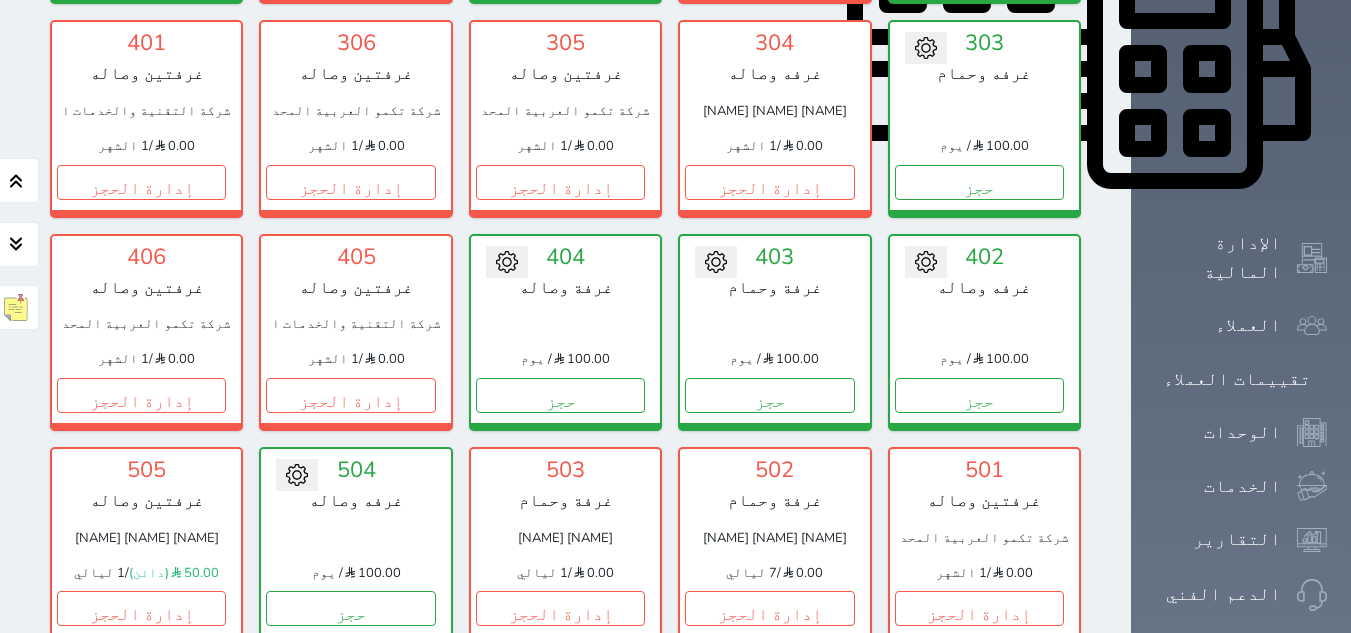 scroll, scrollTop: 978, scrollLeft: 0, axis: vertical 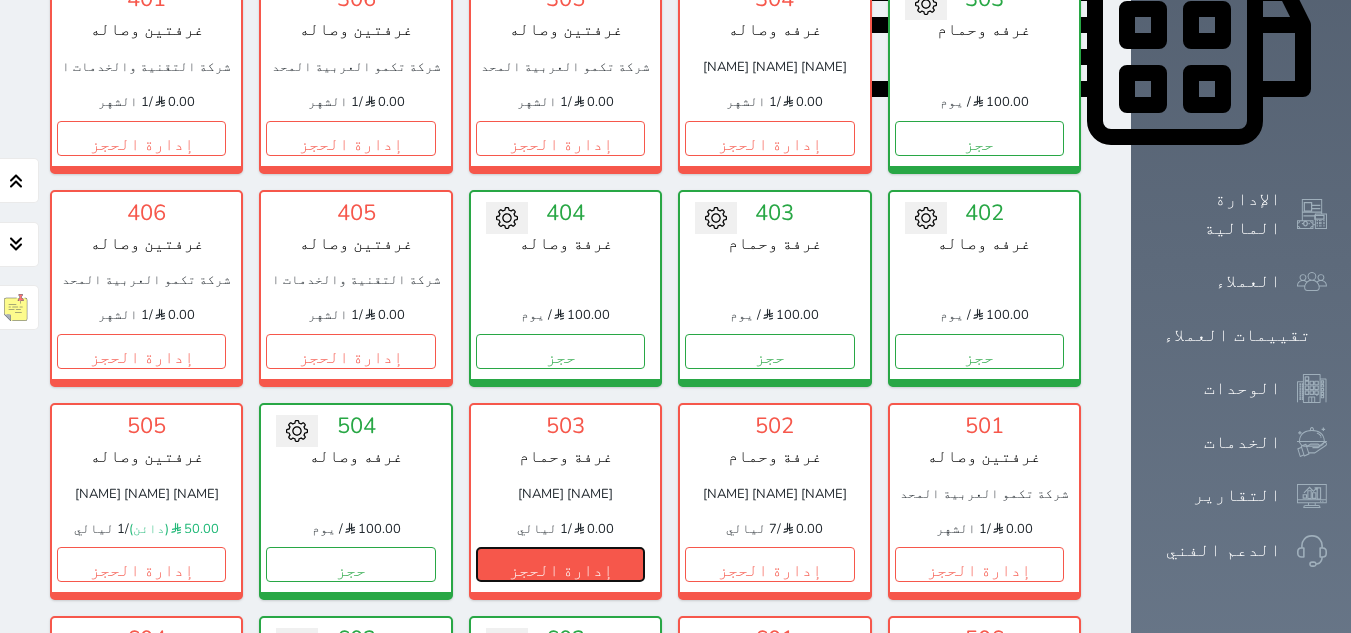 click on "إدارة الحجز" at bounding box center (560, 564) 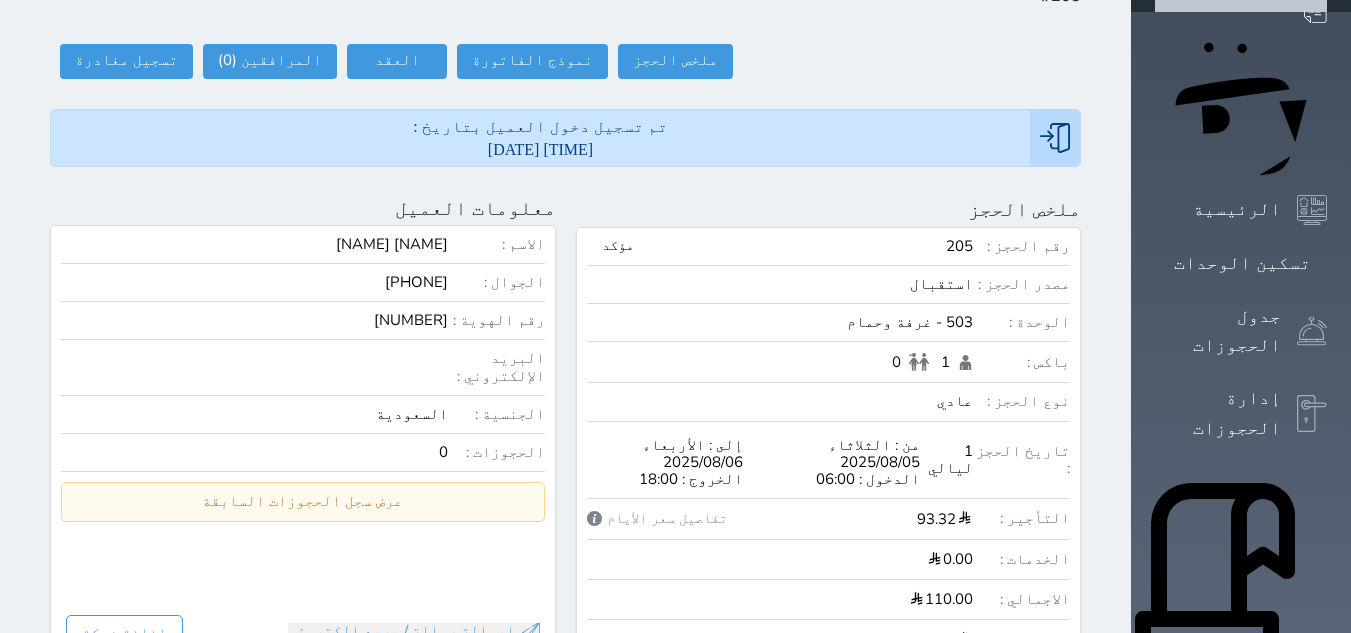 scroll, scrollTop: 0, scrollLeft: 0, axis: both 